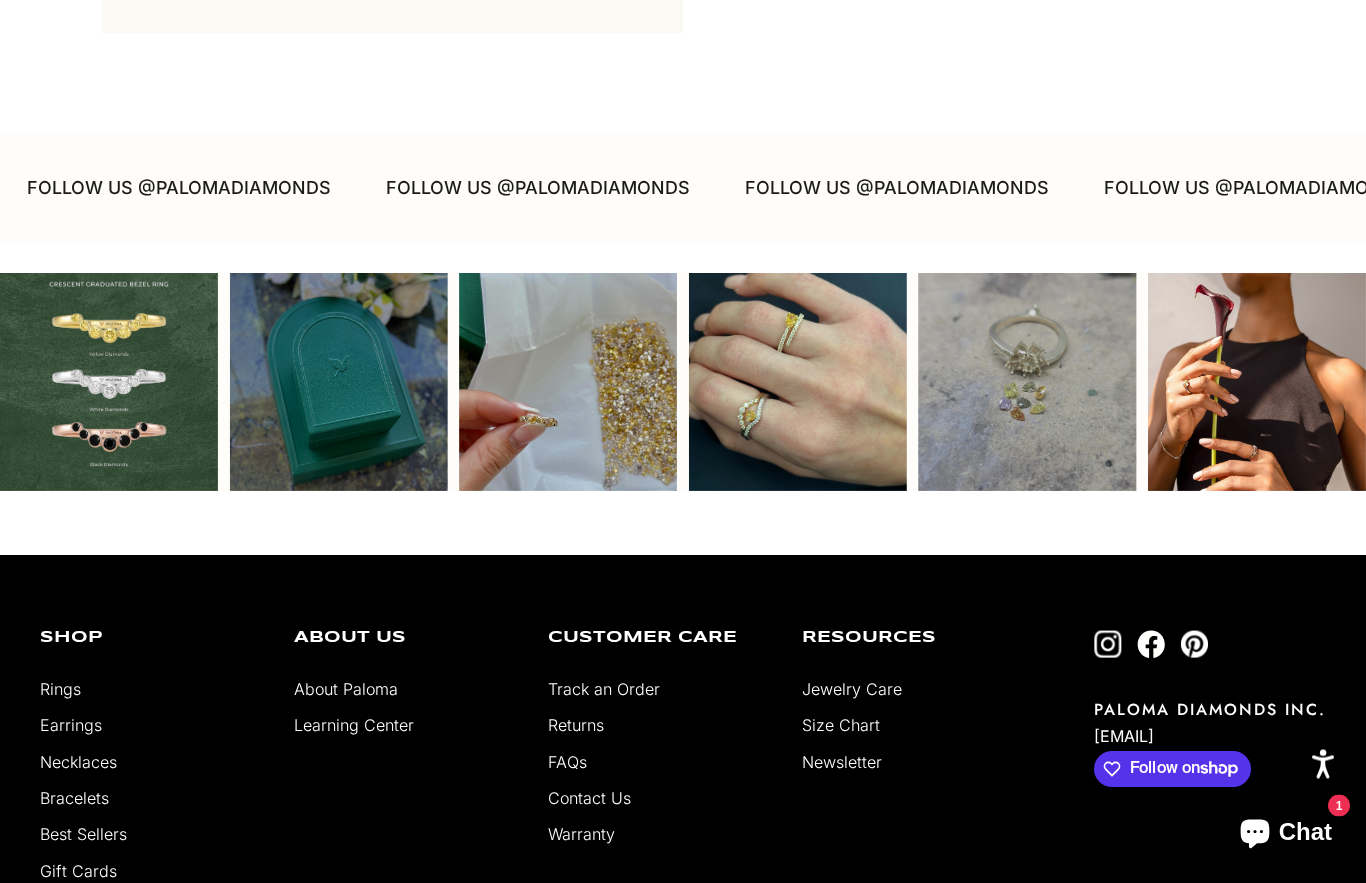 scroll, scrollTop: 5065, scrollLeft: 0, axis: vertical 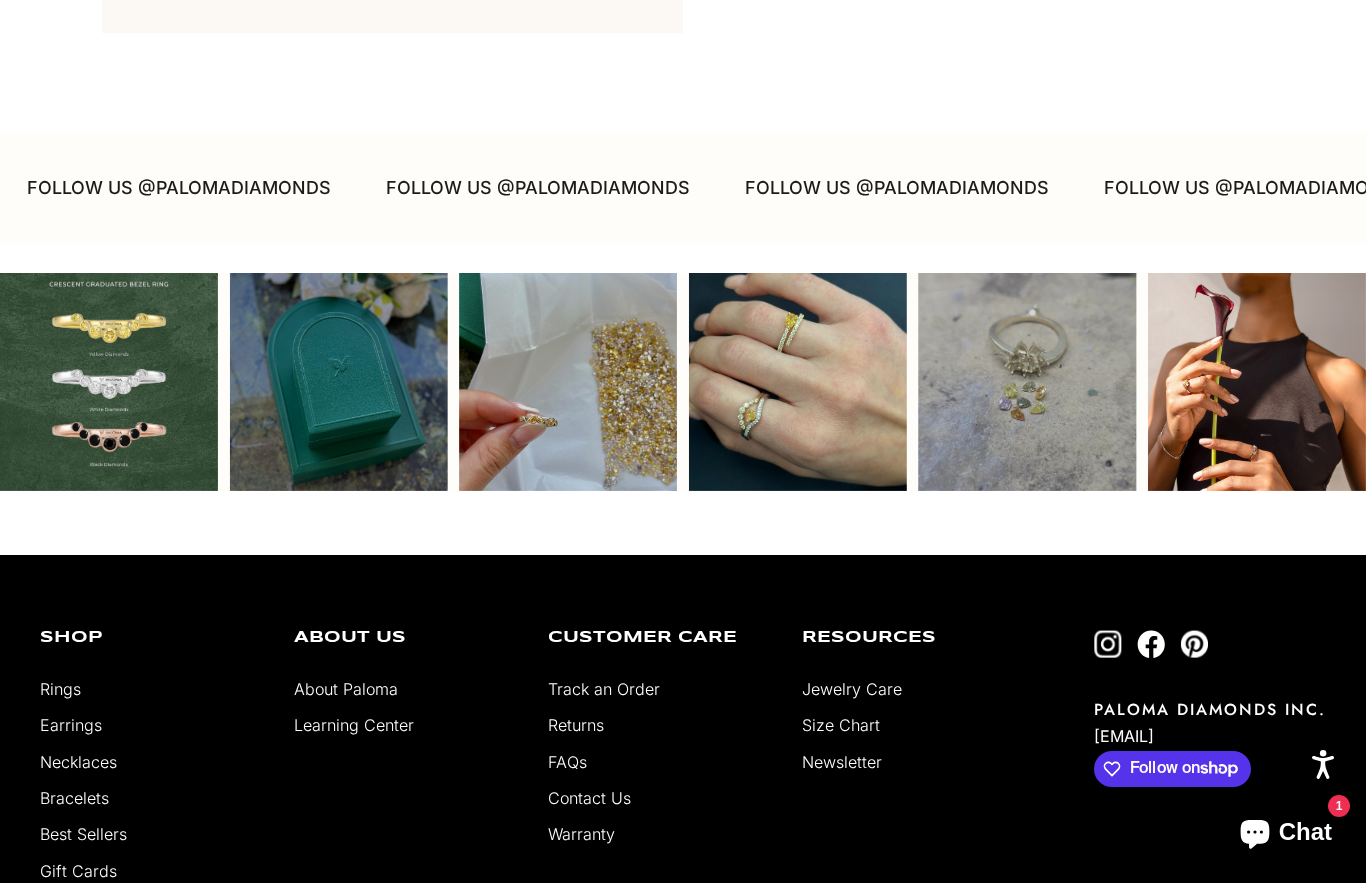 click on "Shop" 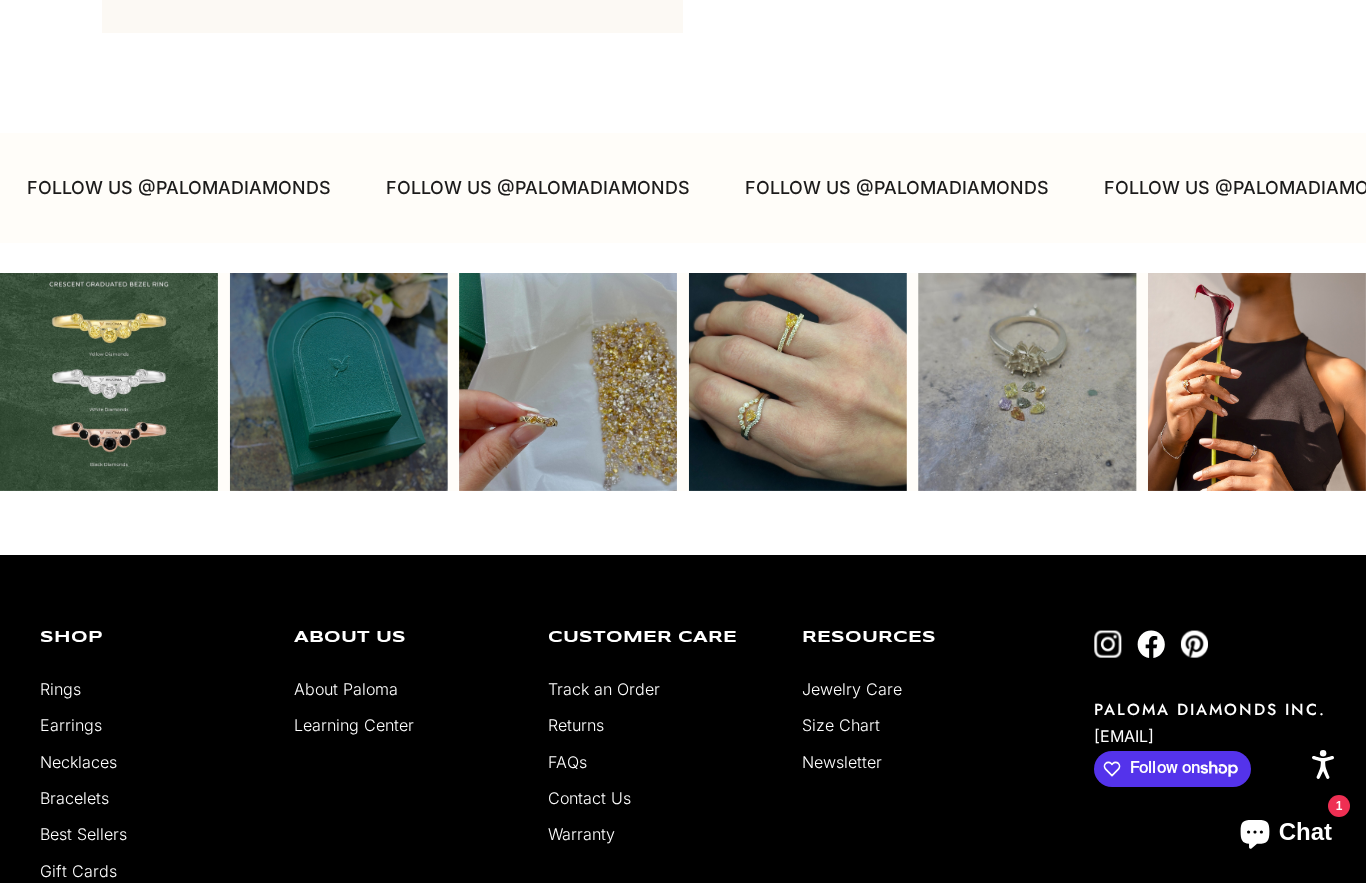 scroll, scrollTop: 0, scrollLeft: 0, axis: both 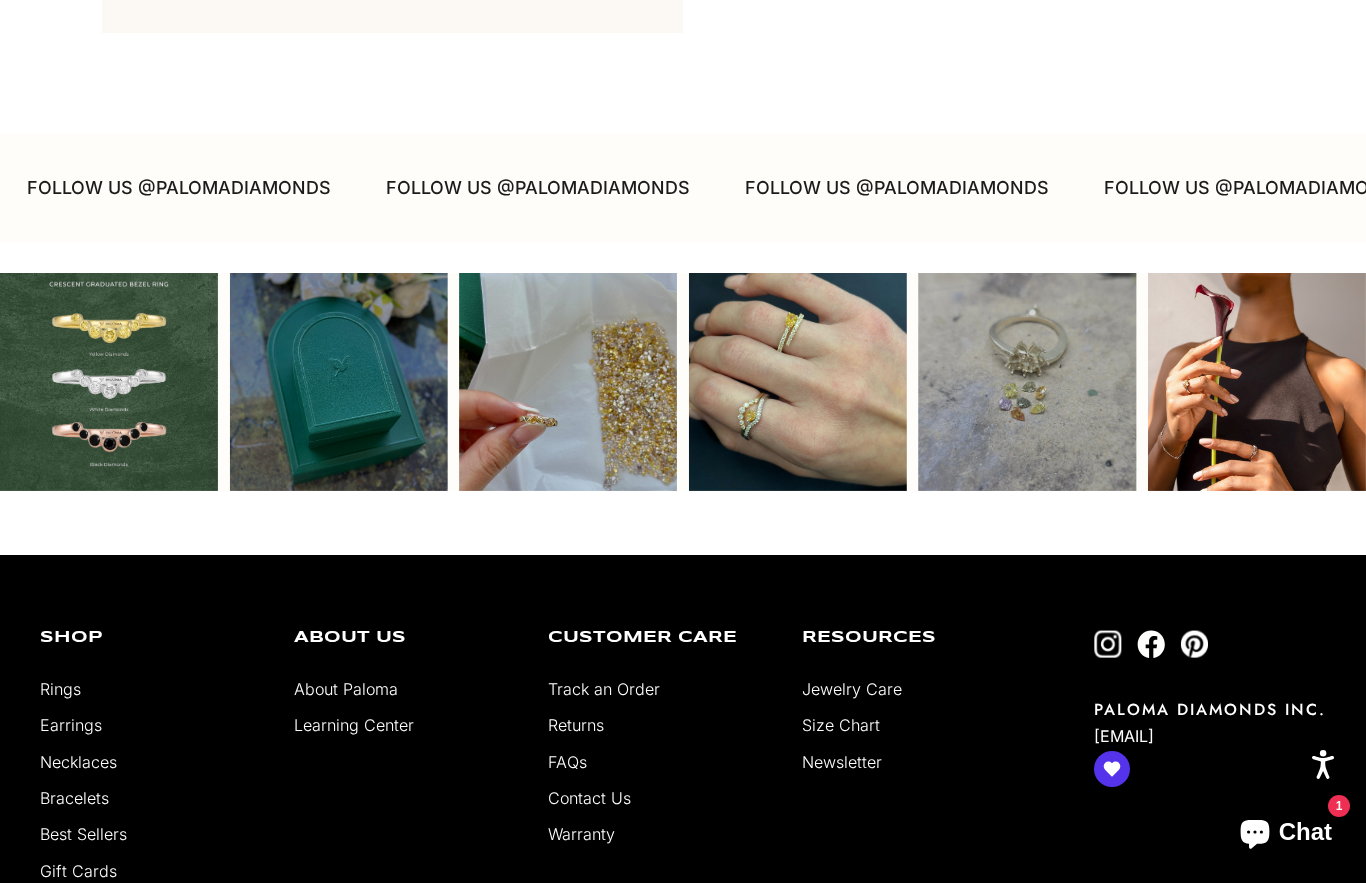 click on "Contact Us" at bounding box center (589, 798) 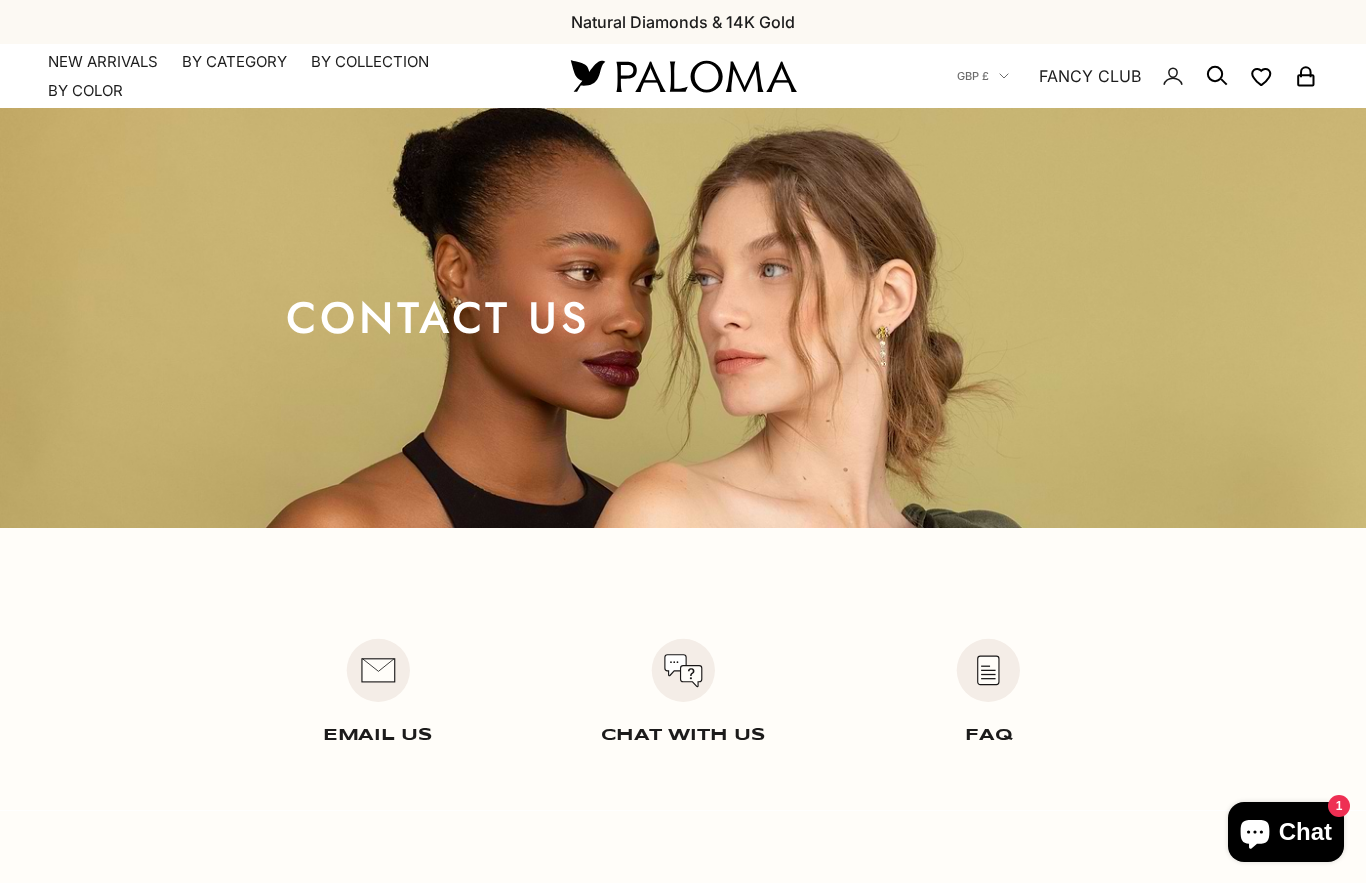 scroll, scrollTop: 0, scrollLeft: 0, axis: both 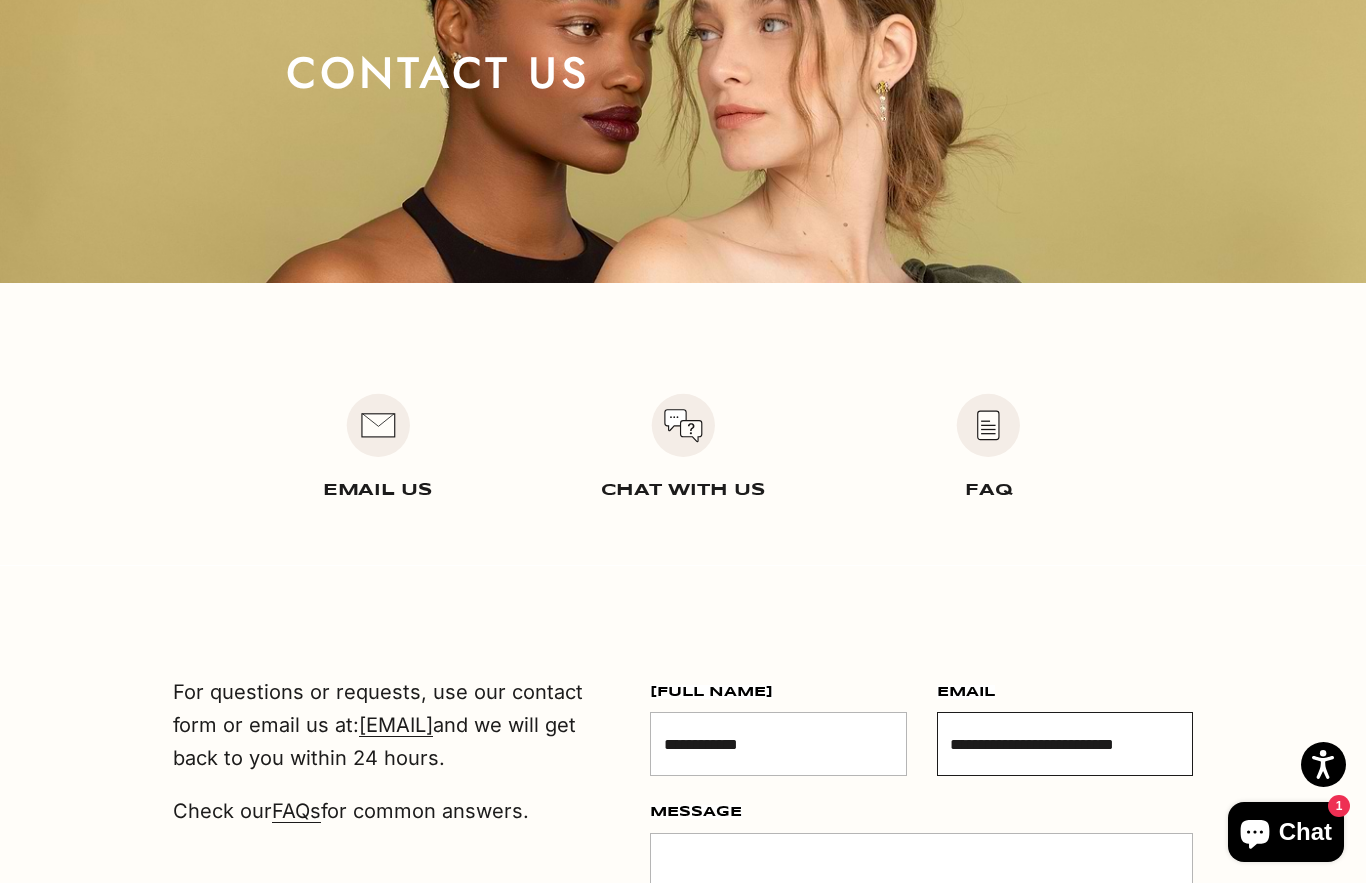 click on "**********" at bounding box center (1065, 744) 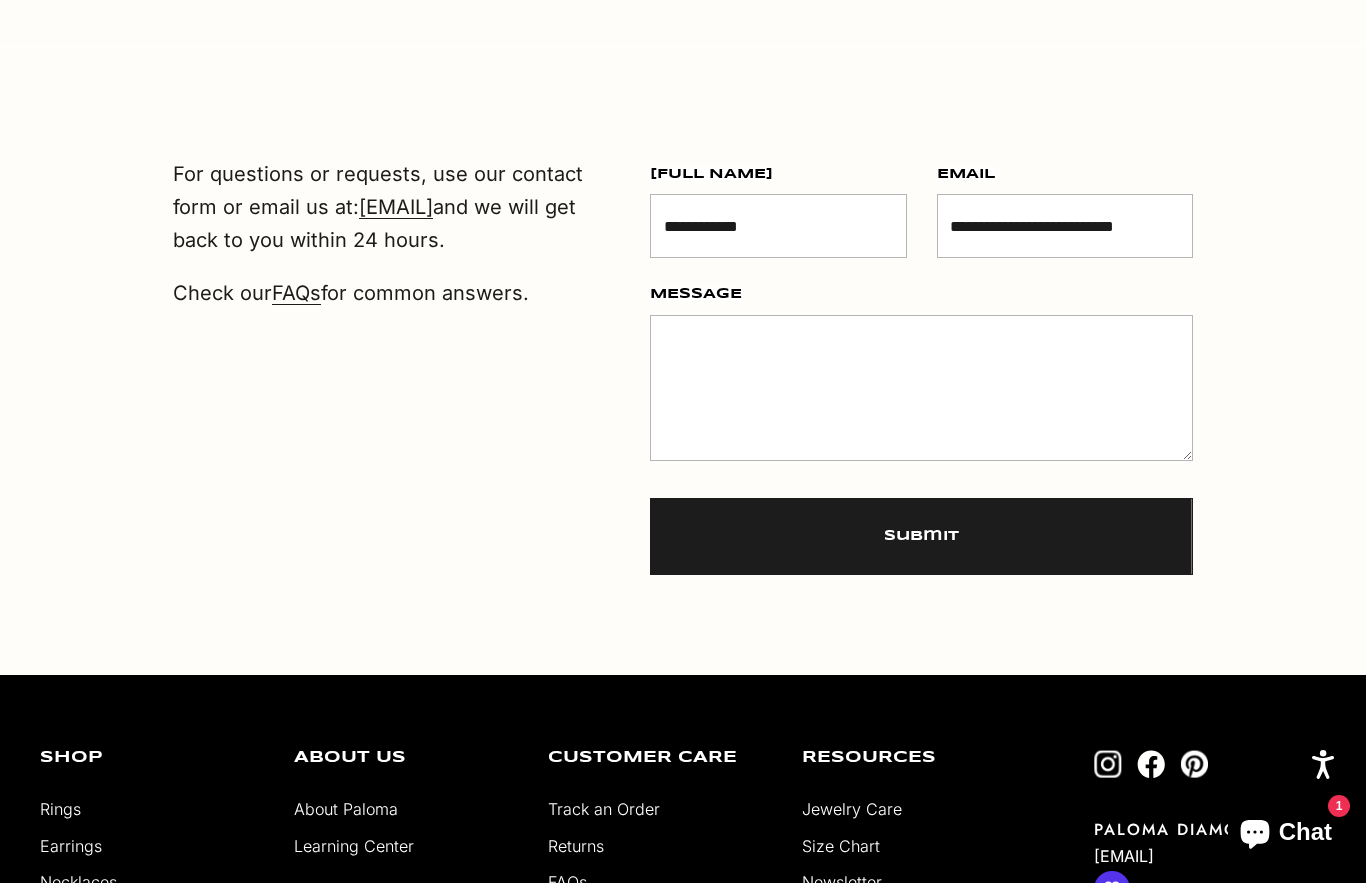 click on "**********" at bounding box center (683, 421) 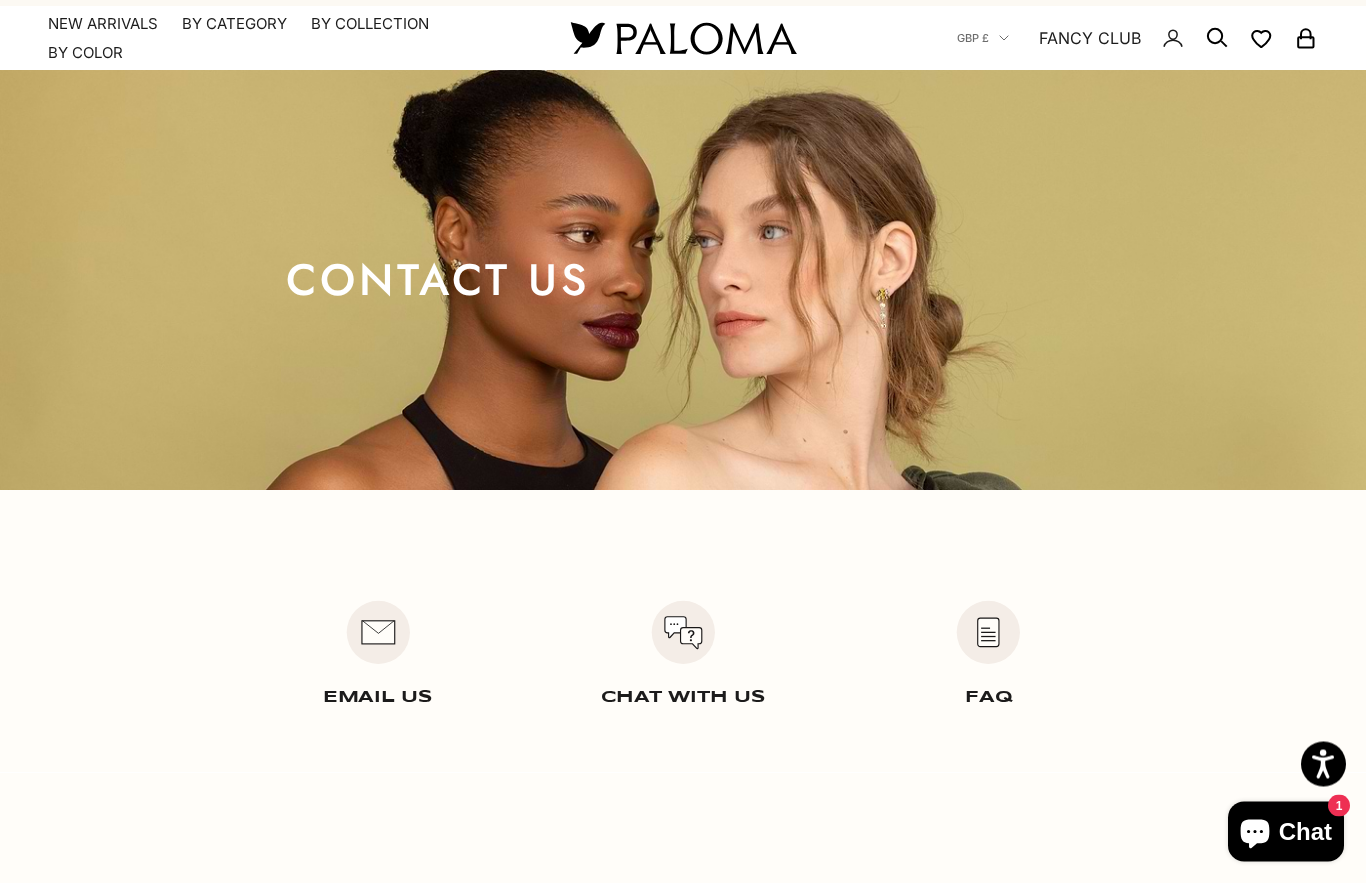 scroll, scrollTop: 0, scrollLeft: 0, axis: both 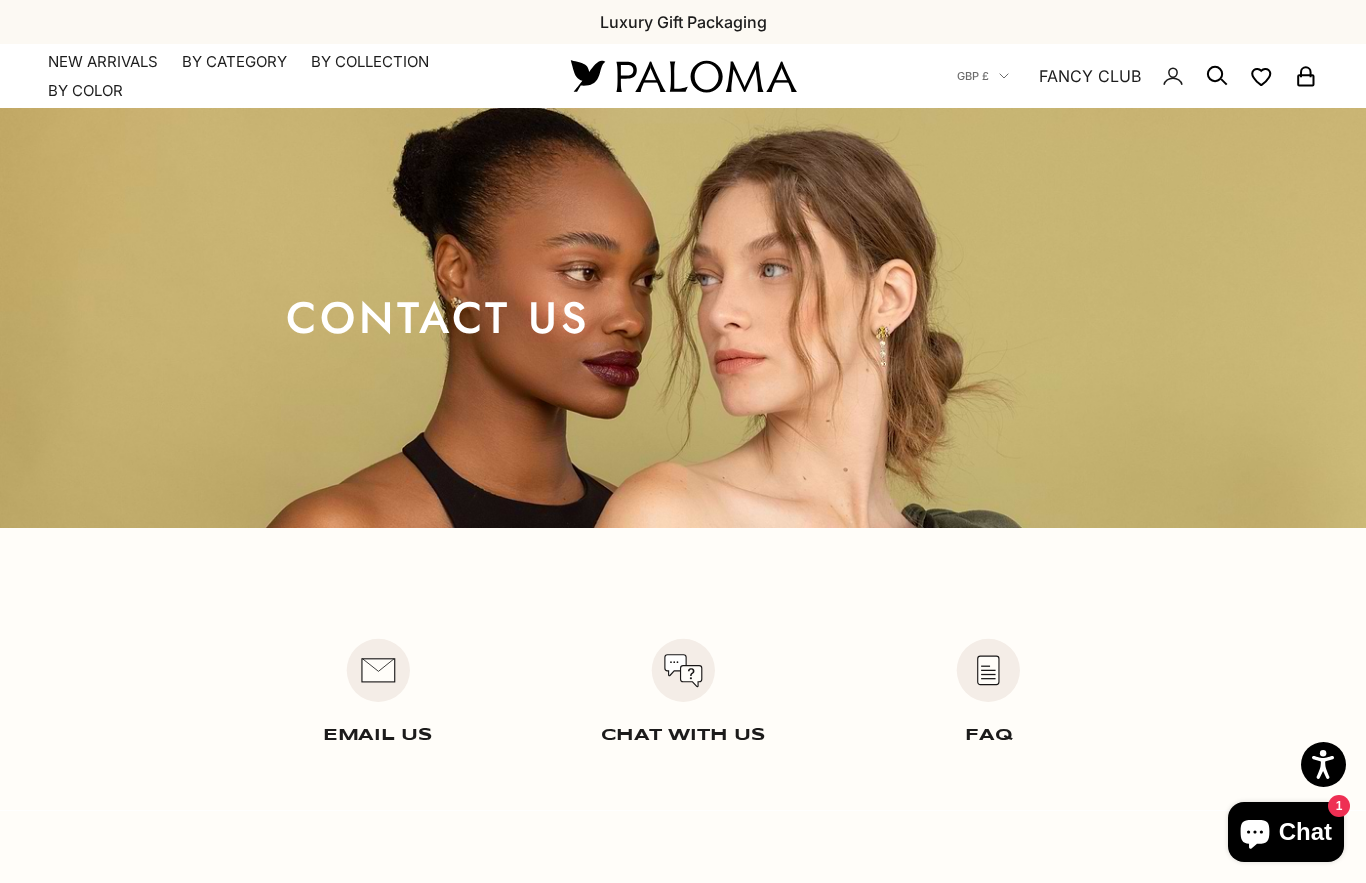 click at bounding box center (988, 670) 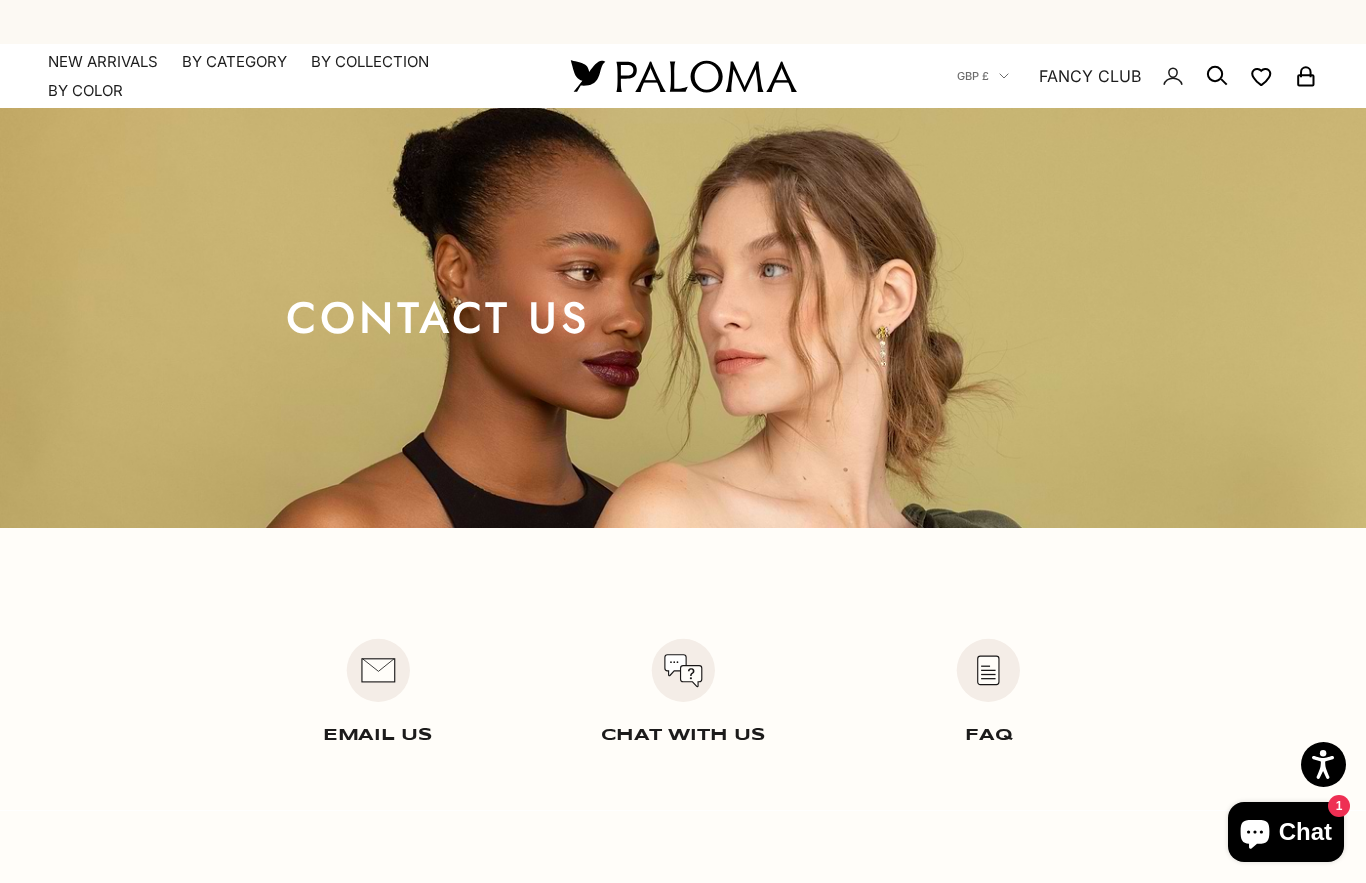 click at bounding box center [988, 670] 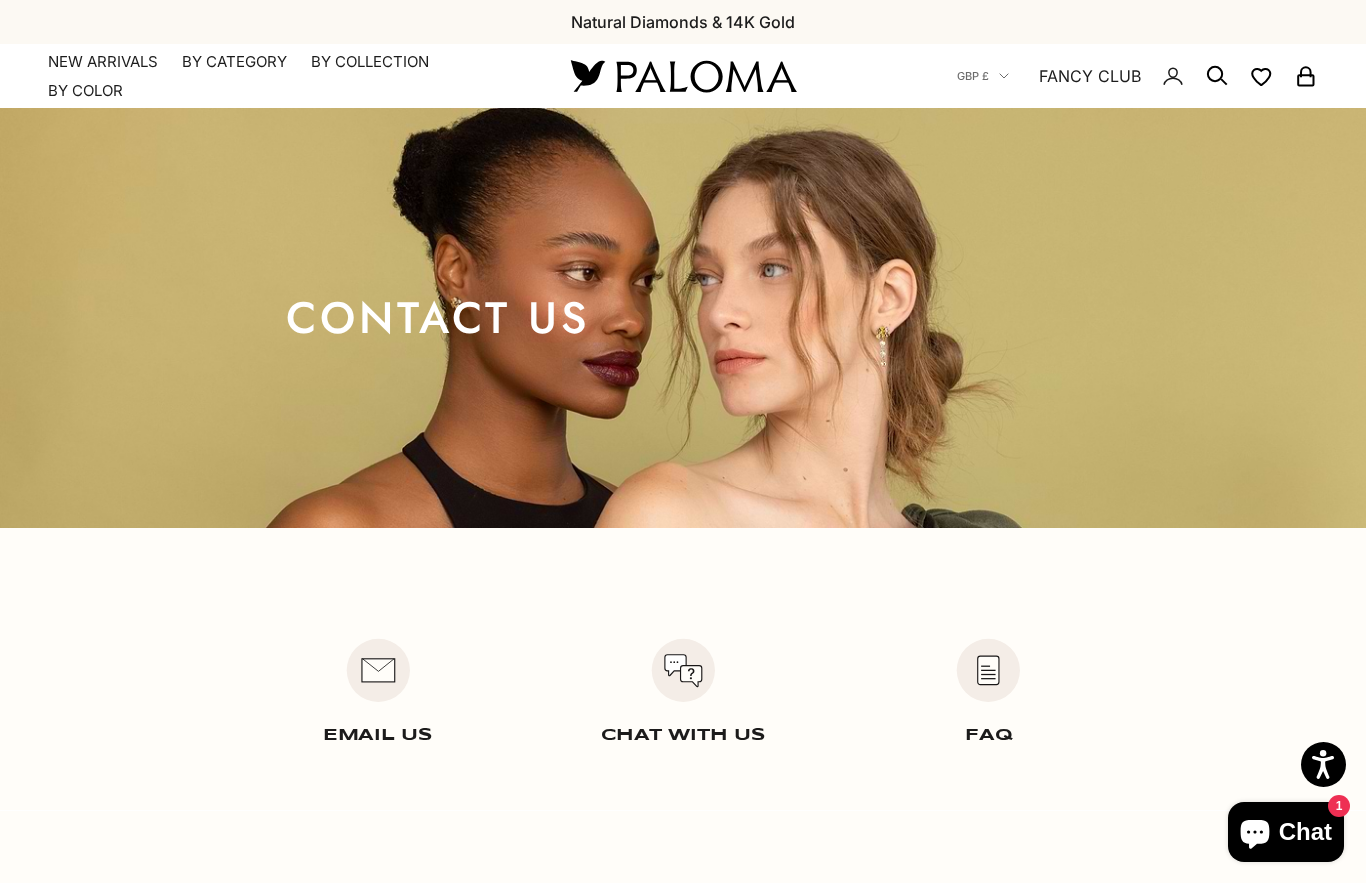 click on "FAQ" at bounding box center (988, 735) 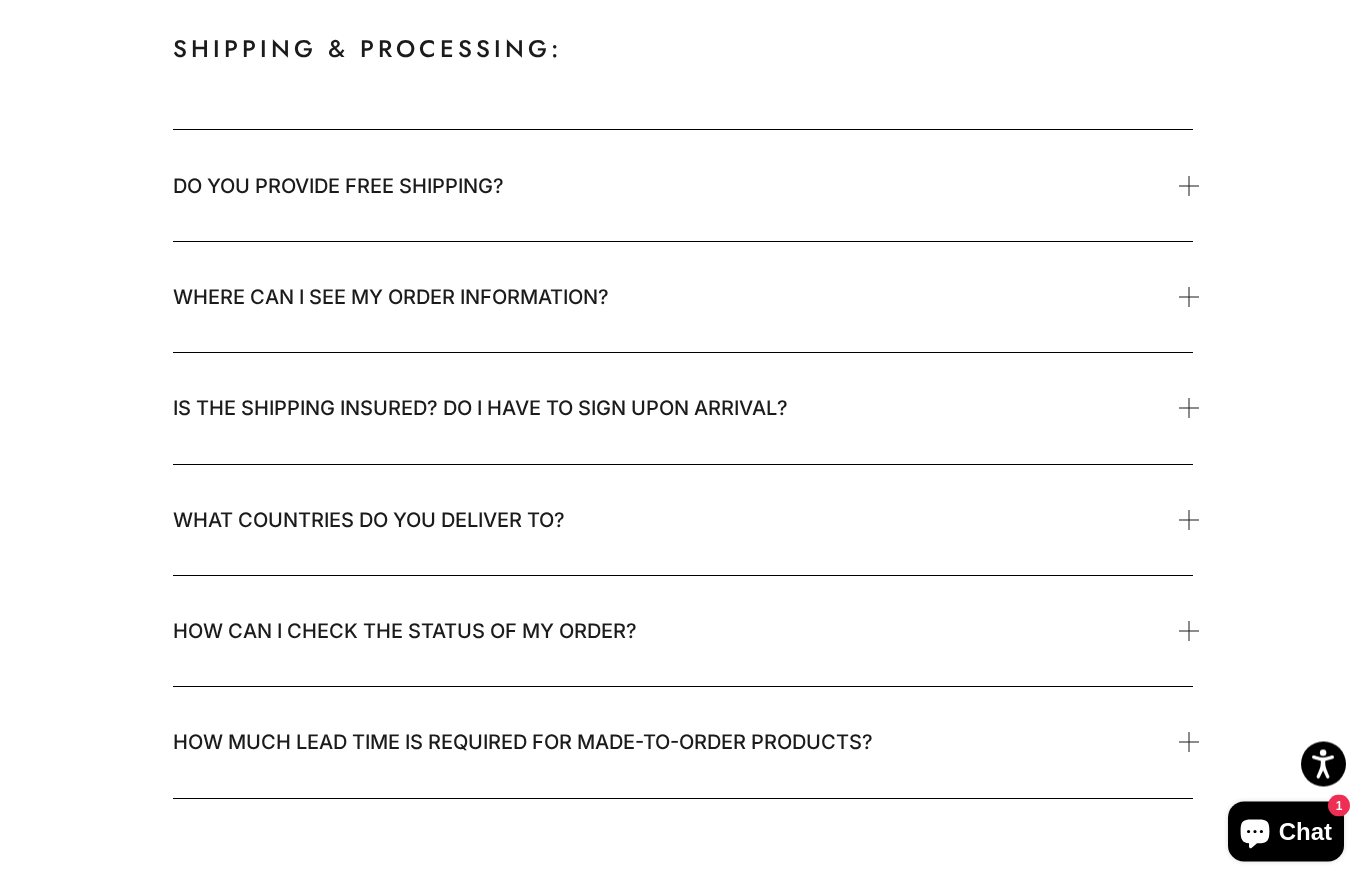 scroll, scrollTop: 365, scrollLeft: 0, axis: vertical 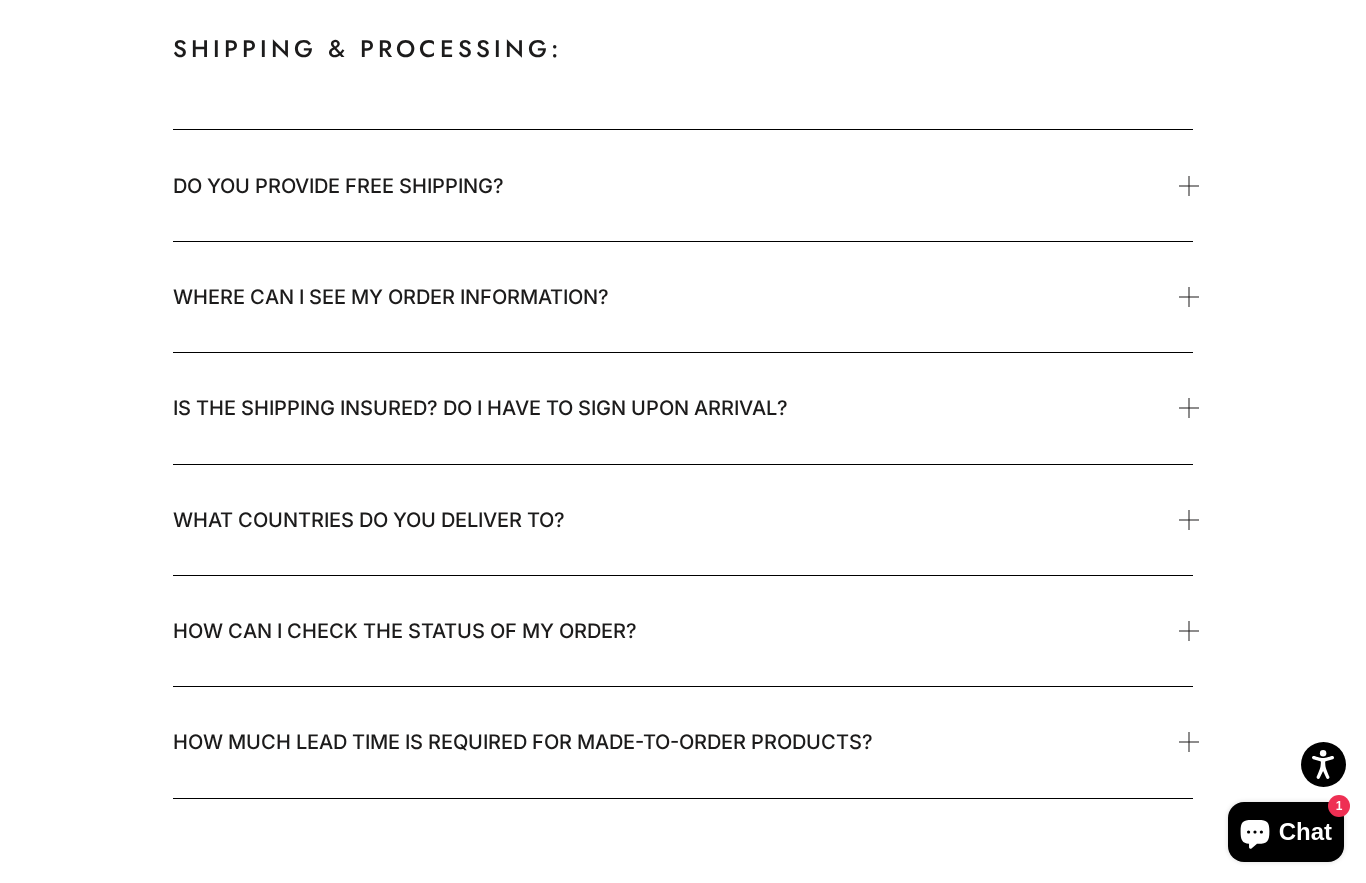 click on "Where can I see my order information?" at bounding box center [391, 297] 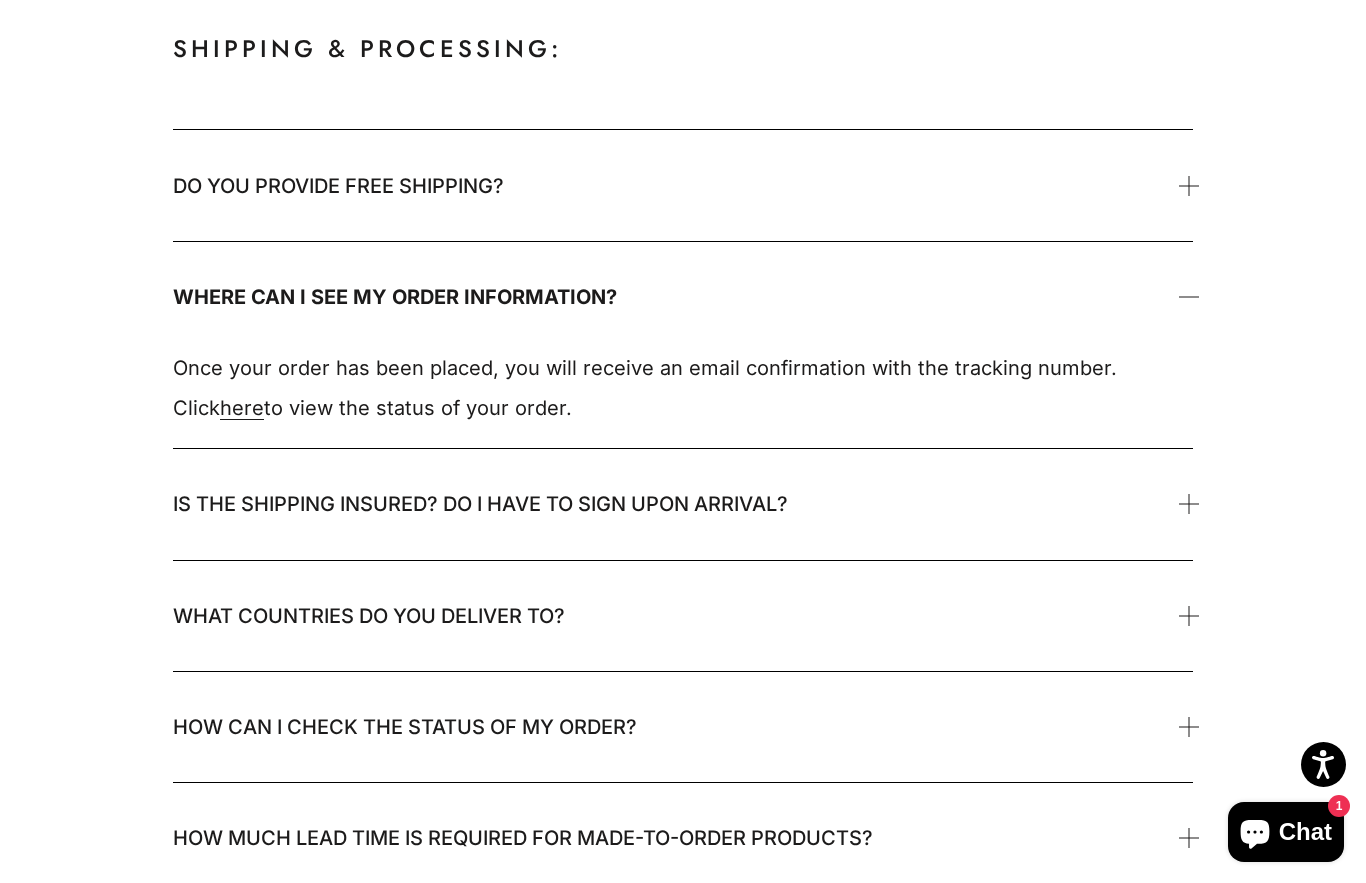 click on "Do you provide free shipping?" at bounding box center (338, 186) 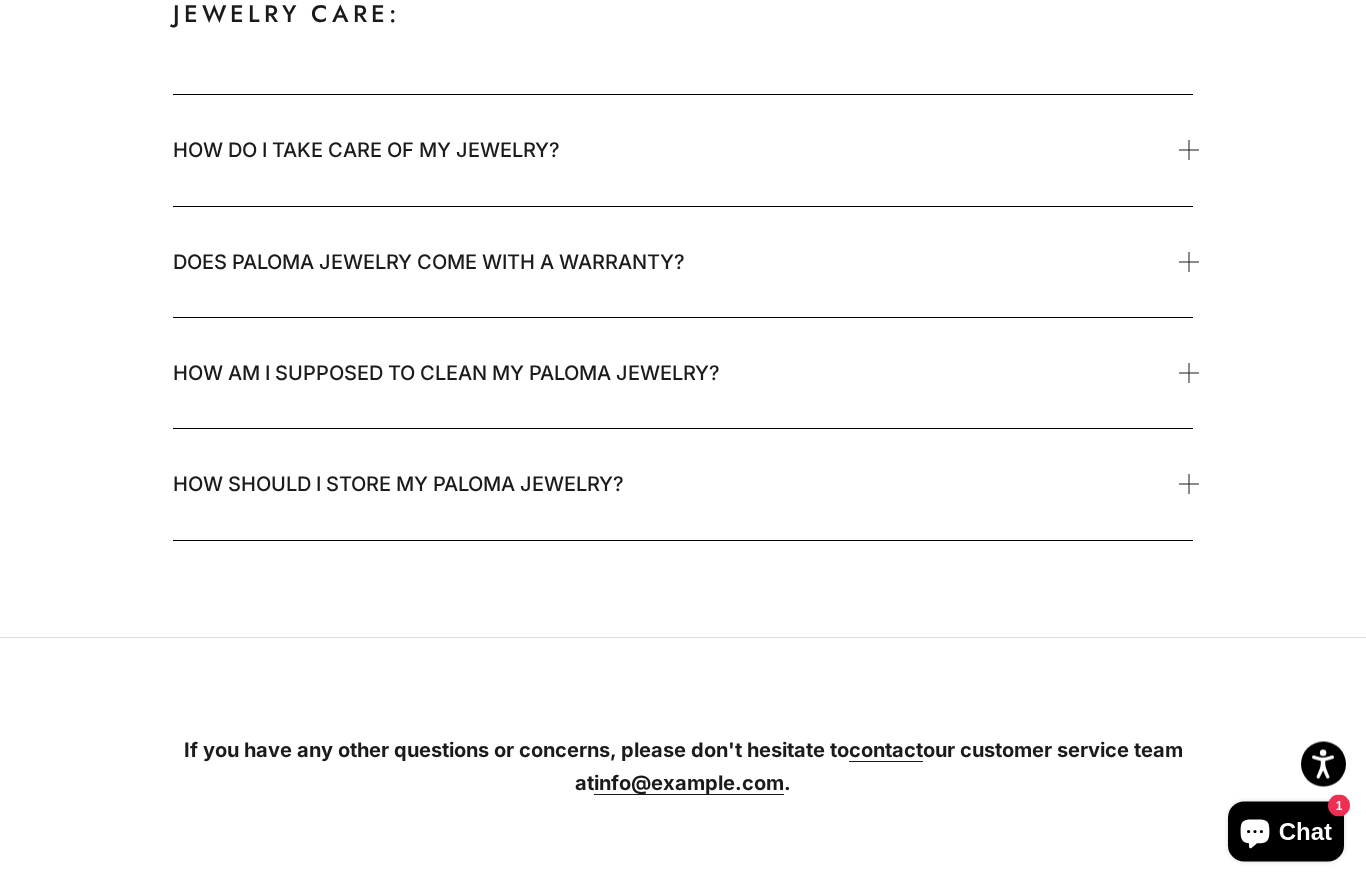 scroll, scrollTop: 3727, scrollLeft: 0, axis: vertical 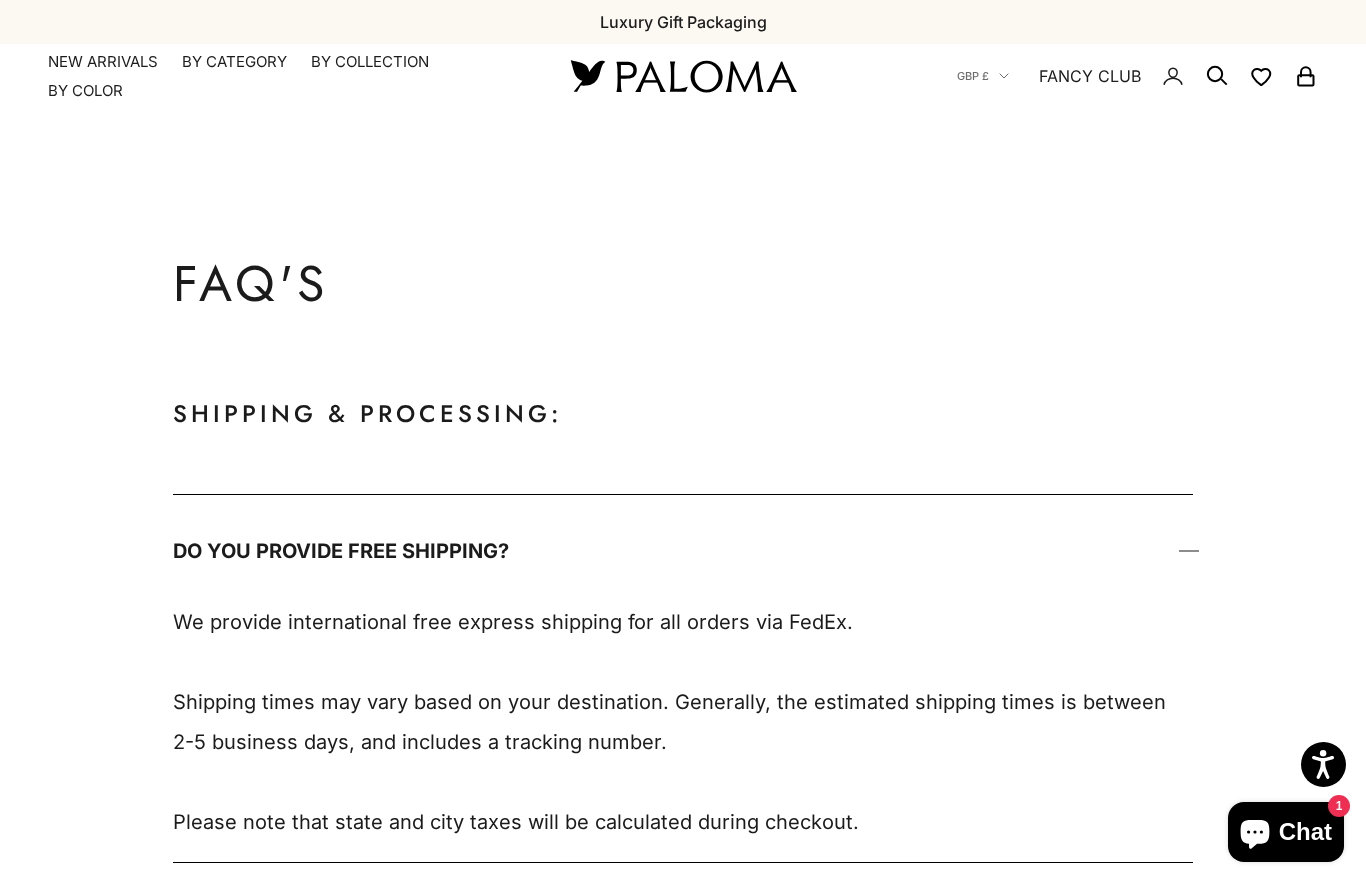 click on "Account" at bounding box center [0, 0] 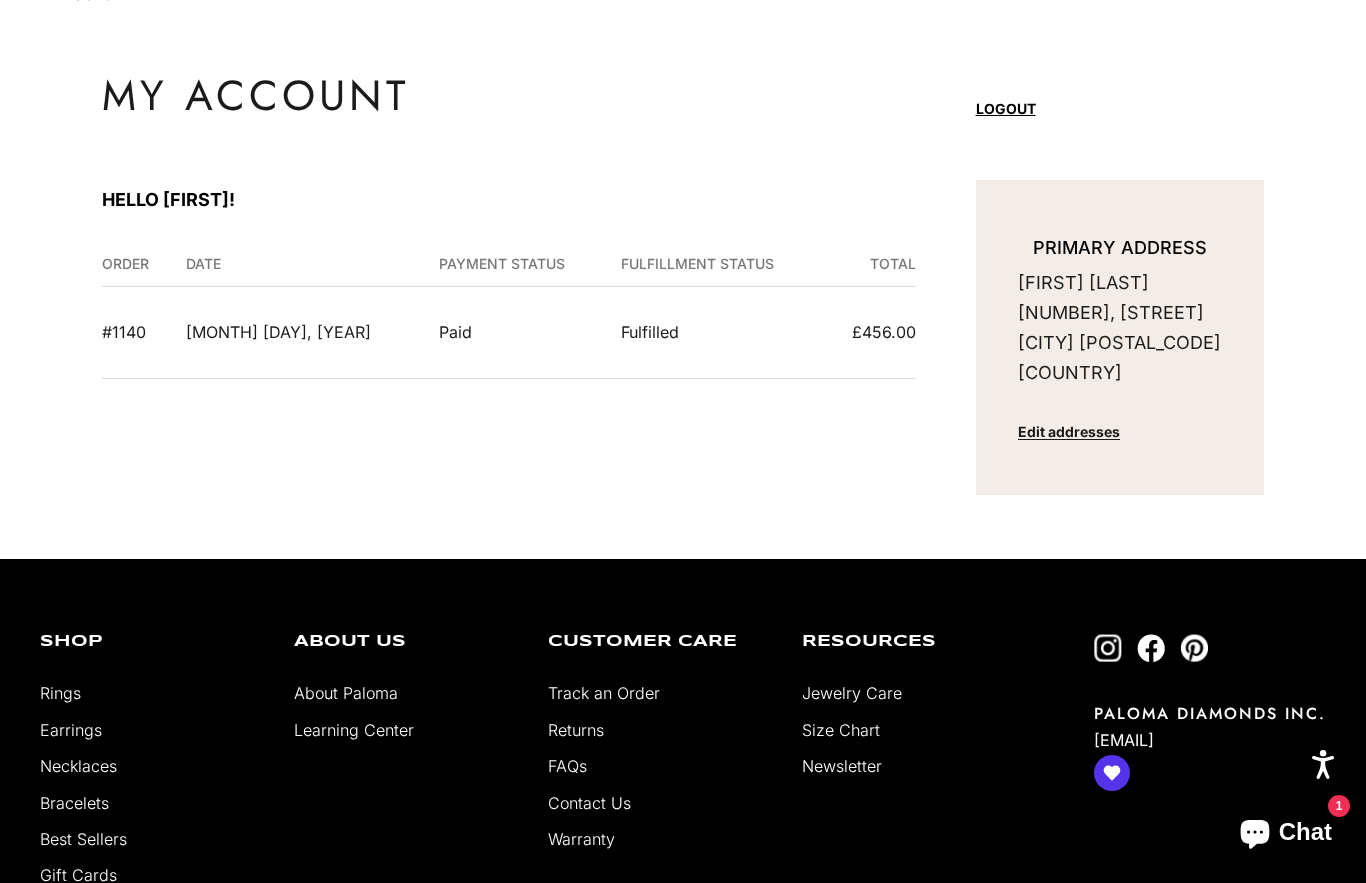 scroll, scrollTop: 0, scrollLeft: 0, axis: both 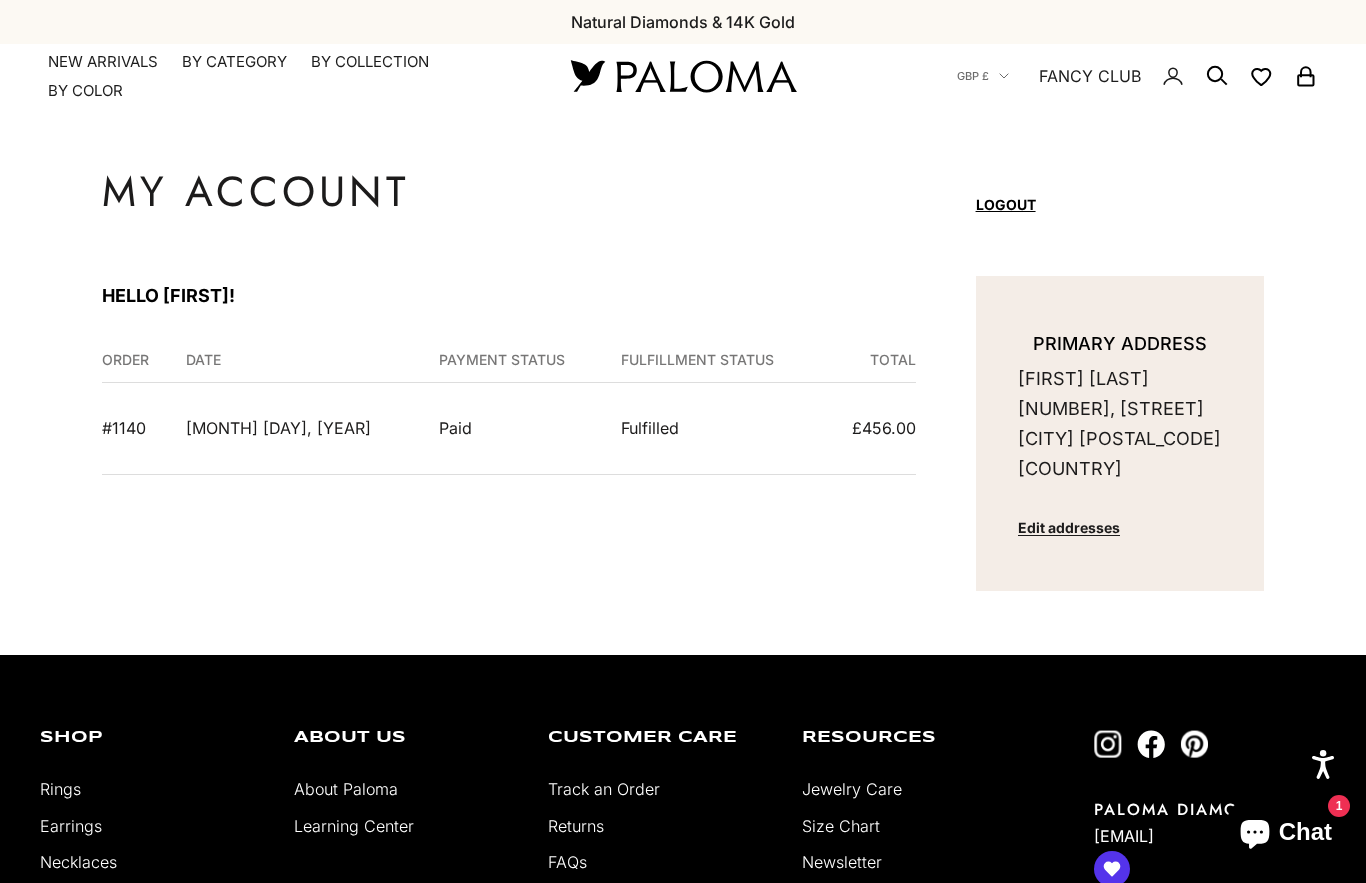 click on "Welcome back, [NAME]" at bounding box center (0, 0) 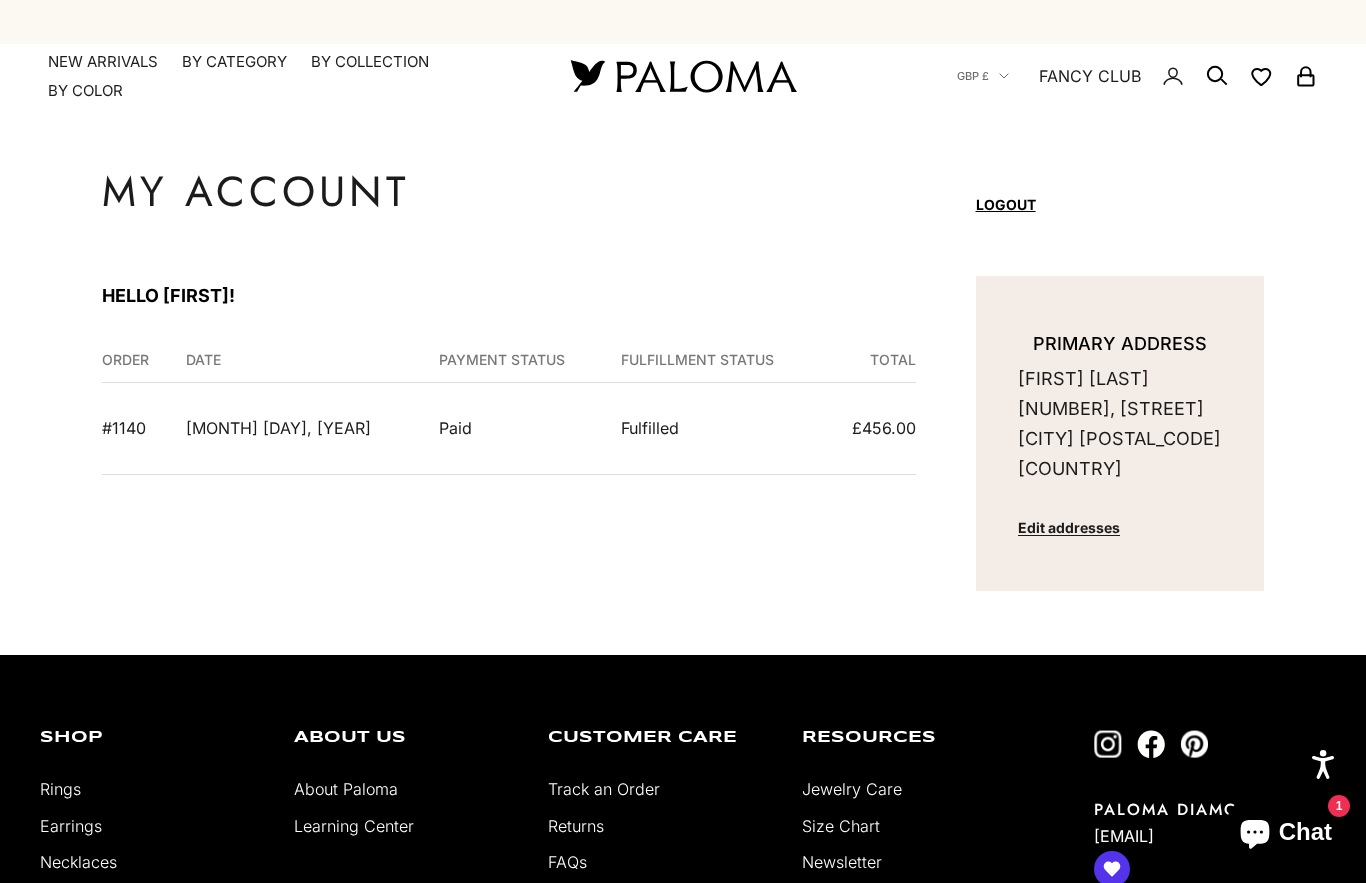click on "Account" at bounding box center (0, 0) 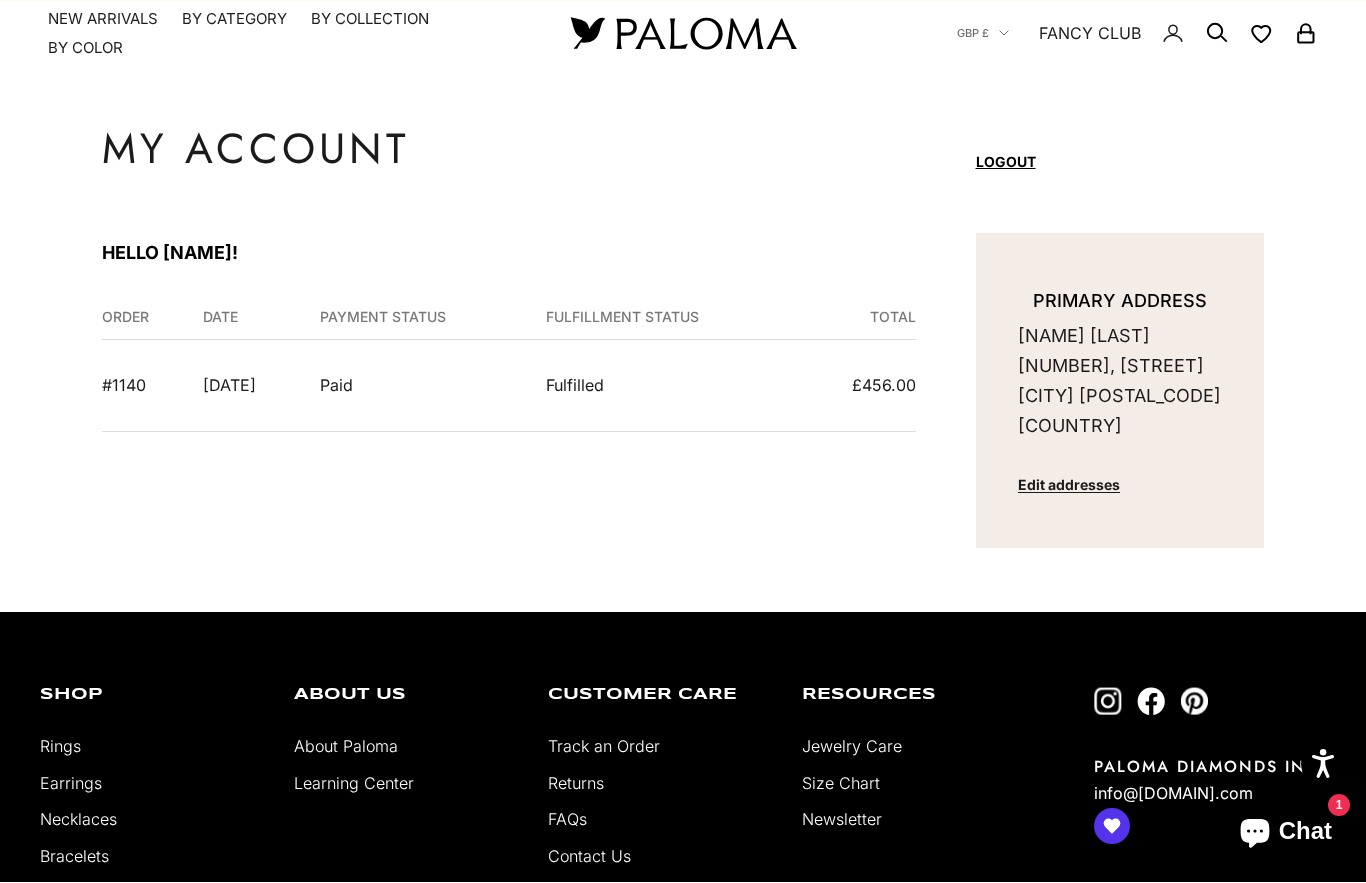 scroll, scrollTop: 43, scrollLeft: 0, axis: vertical 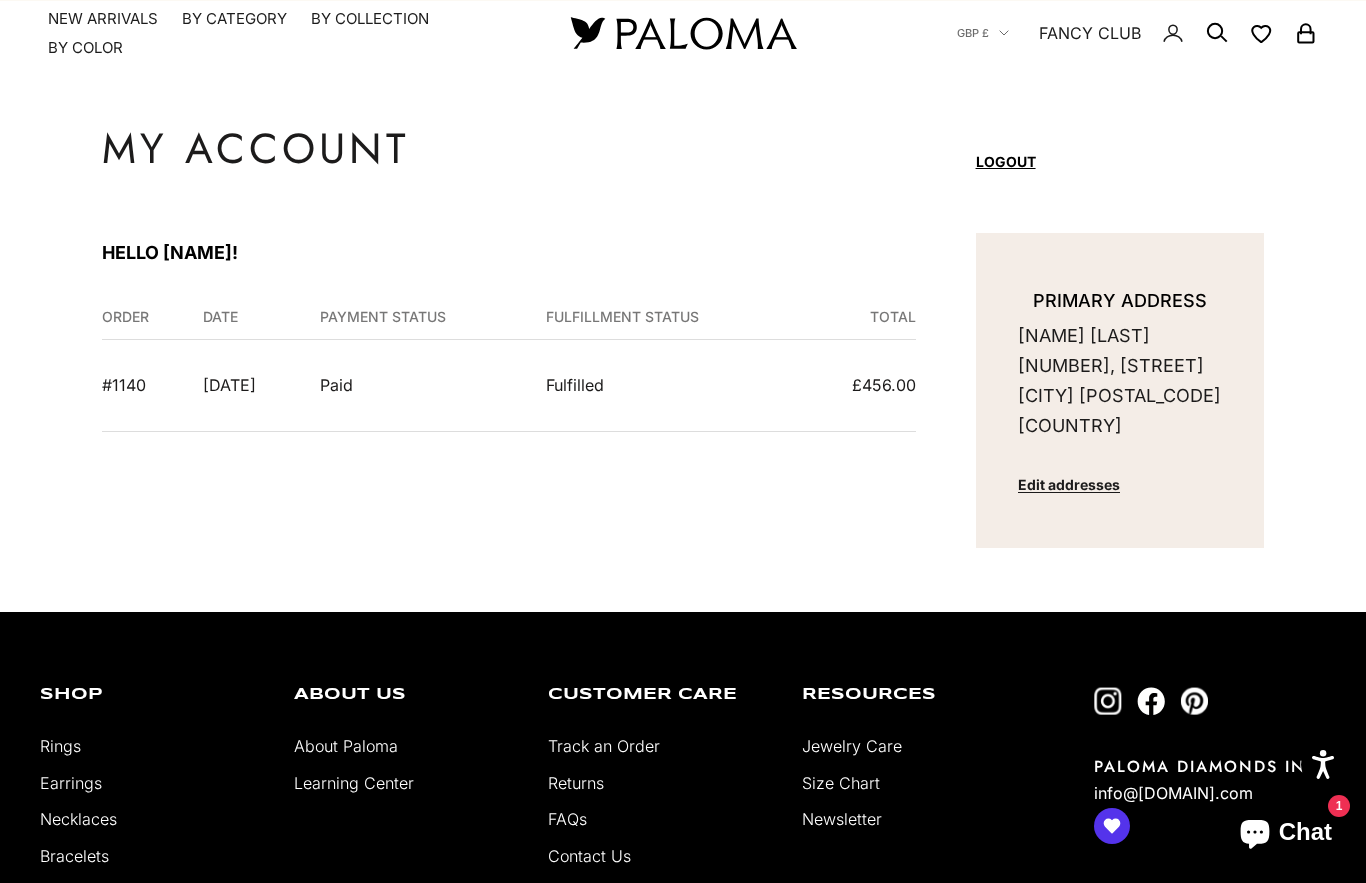 click on "My account
Logout
Hello Sharon!
My Orders:
Order #1140
Date
July 24, 2025
Fulfillment status
Paid
Payment status
Fulfilled
Total £456.00
View order details" at bounding box center (683, 338) 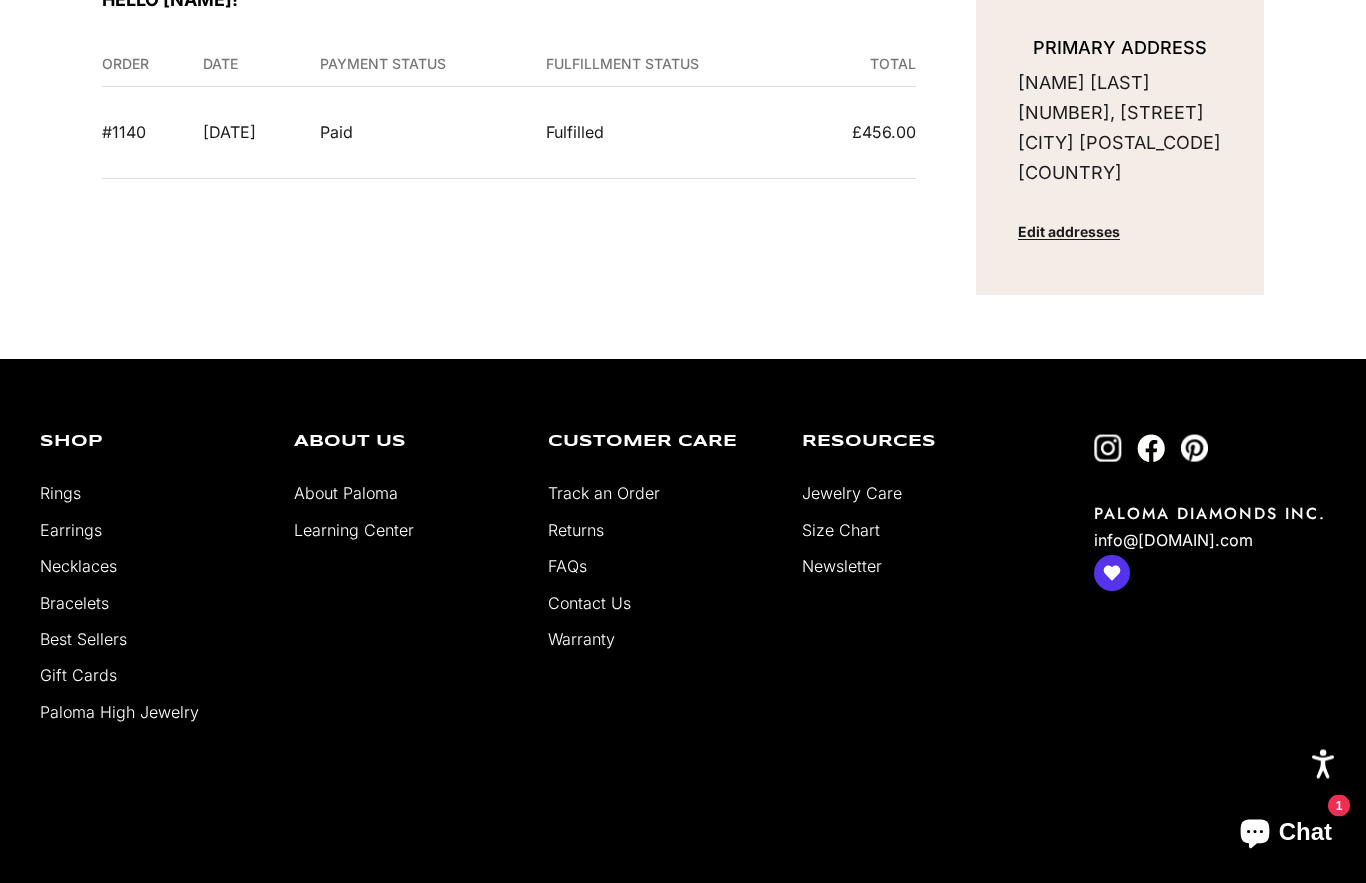 scroll, scrollTop: 296, scrollLeft: 0, axis: vertical 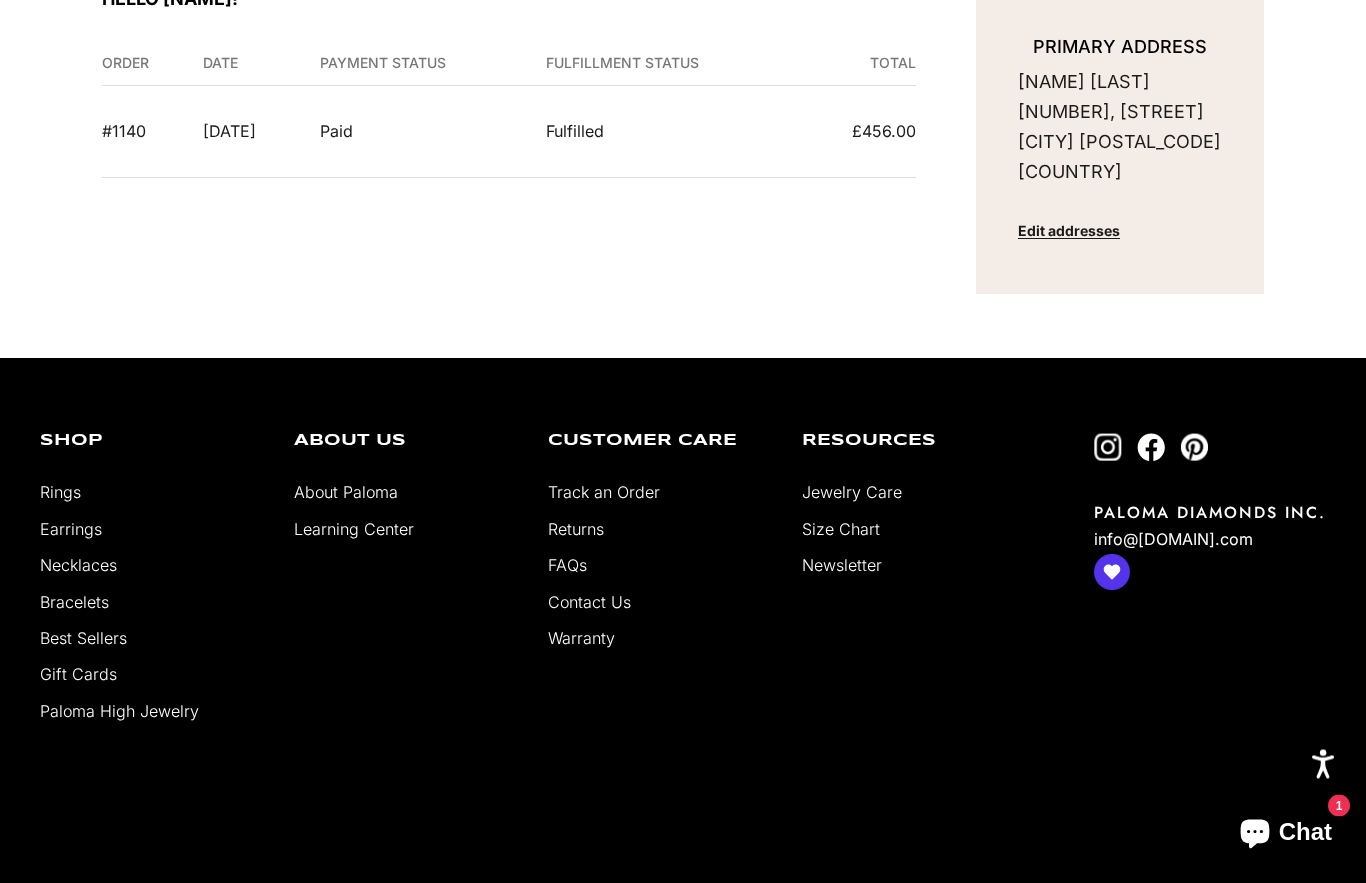 click on "Track an Order" at bounding box center (604, 493) 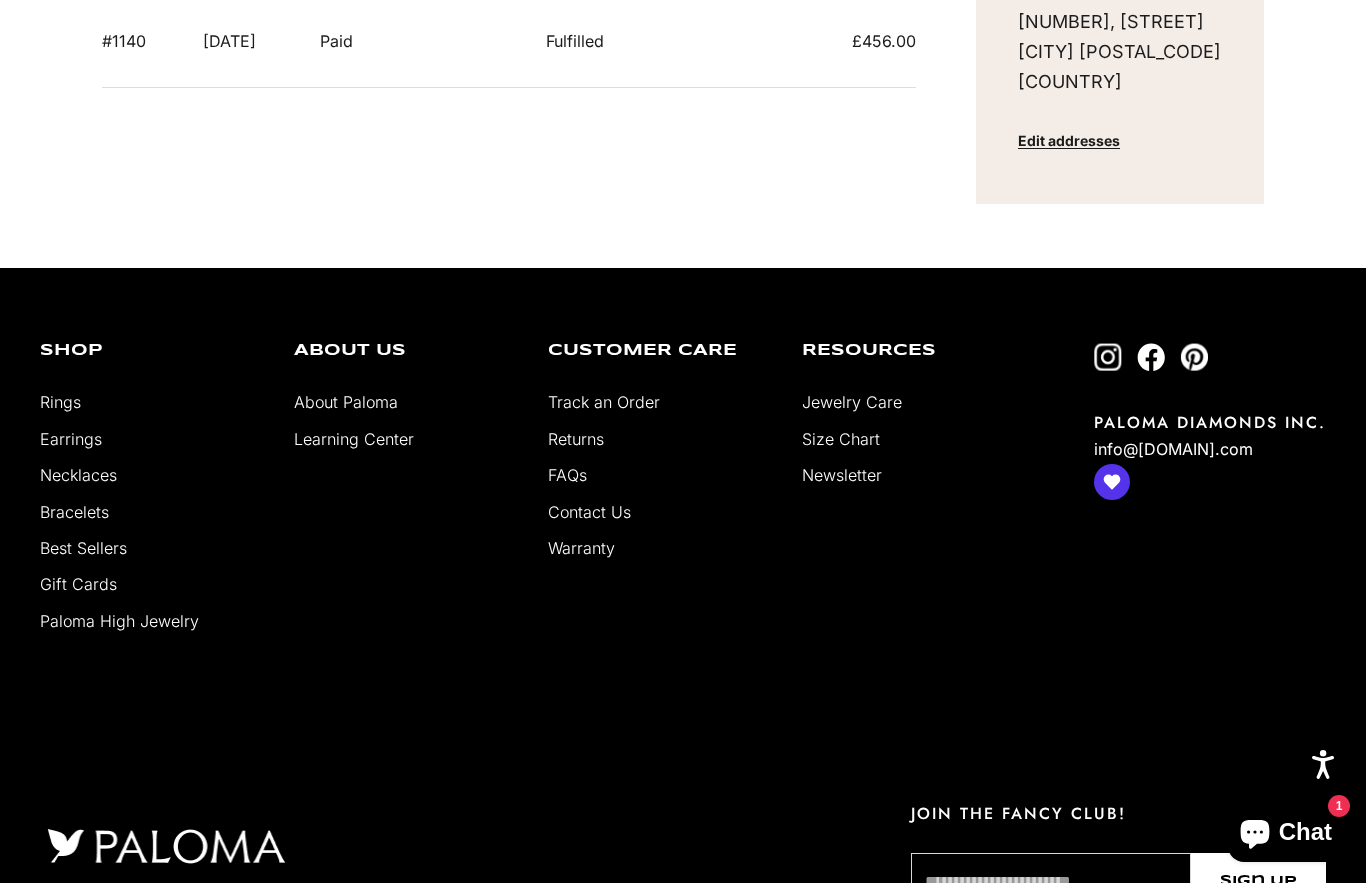 scroll, scrollTop: 389, scrollLeft: 0, axis: vertical 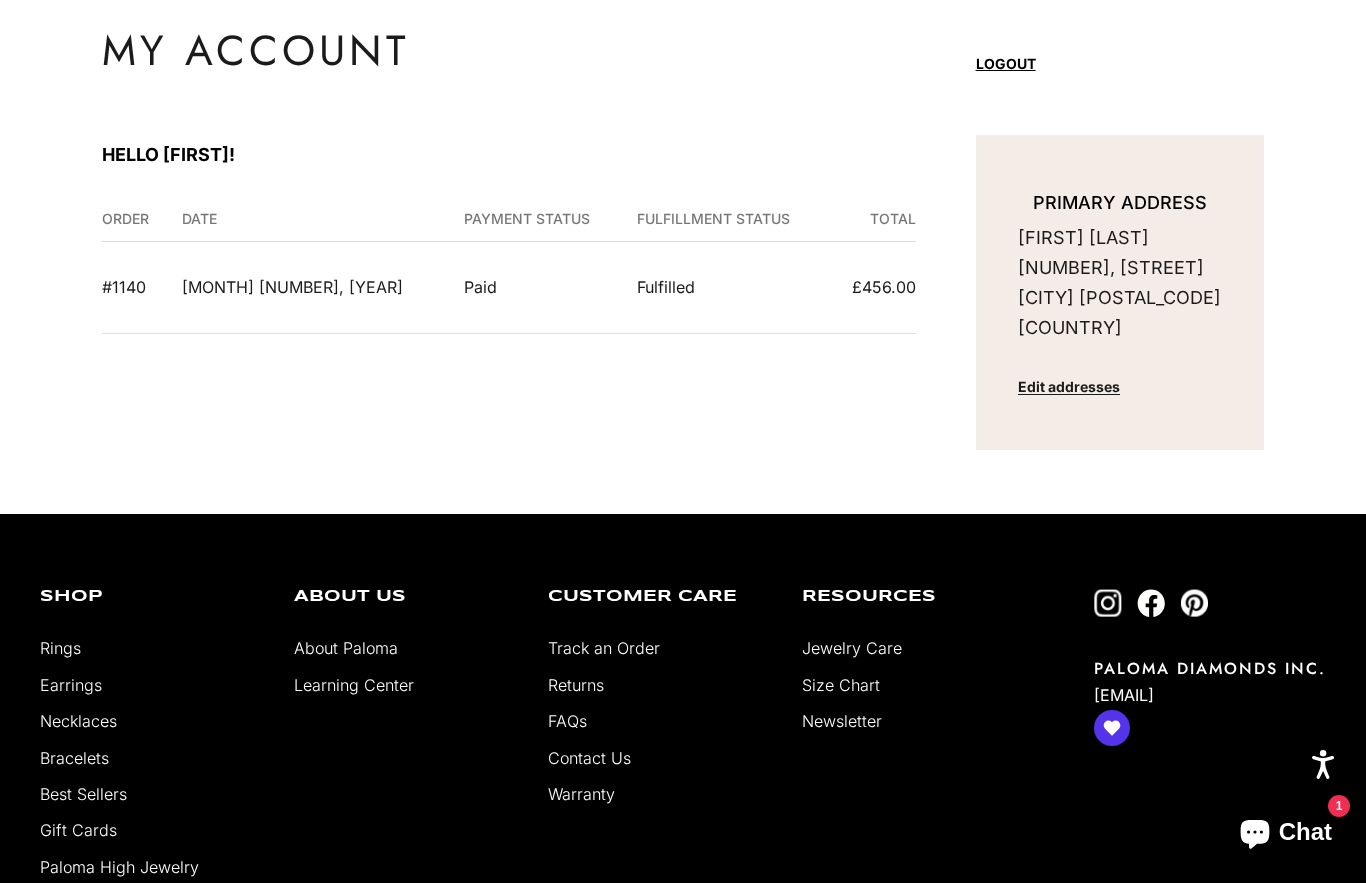 click on "Contact Us" at bounding box center [589, 758] 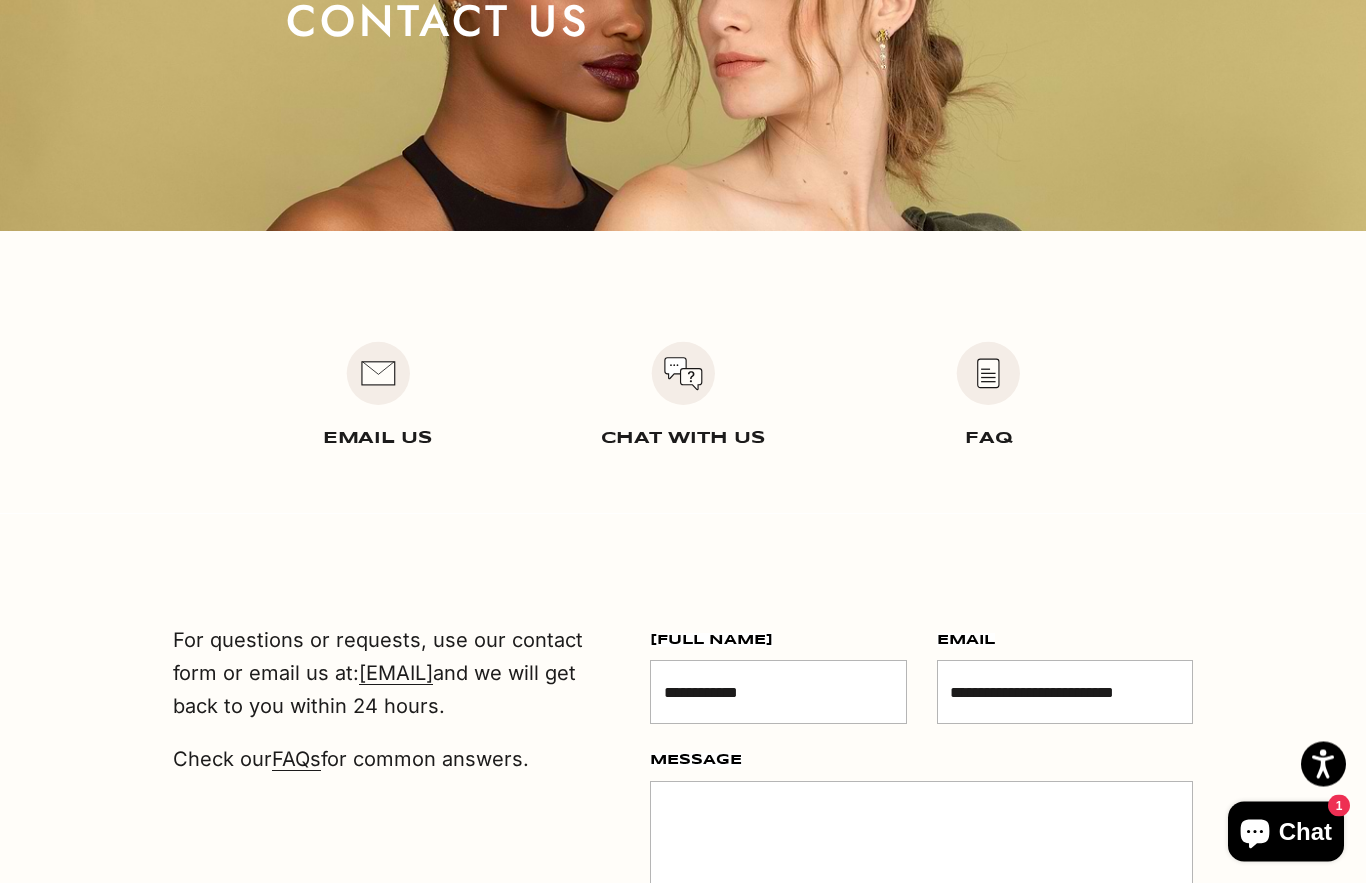 scroll, scrollTop: 297, scrollLeft: 0, axis: vertical 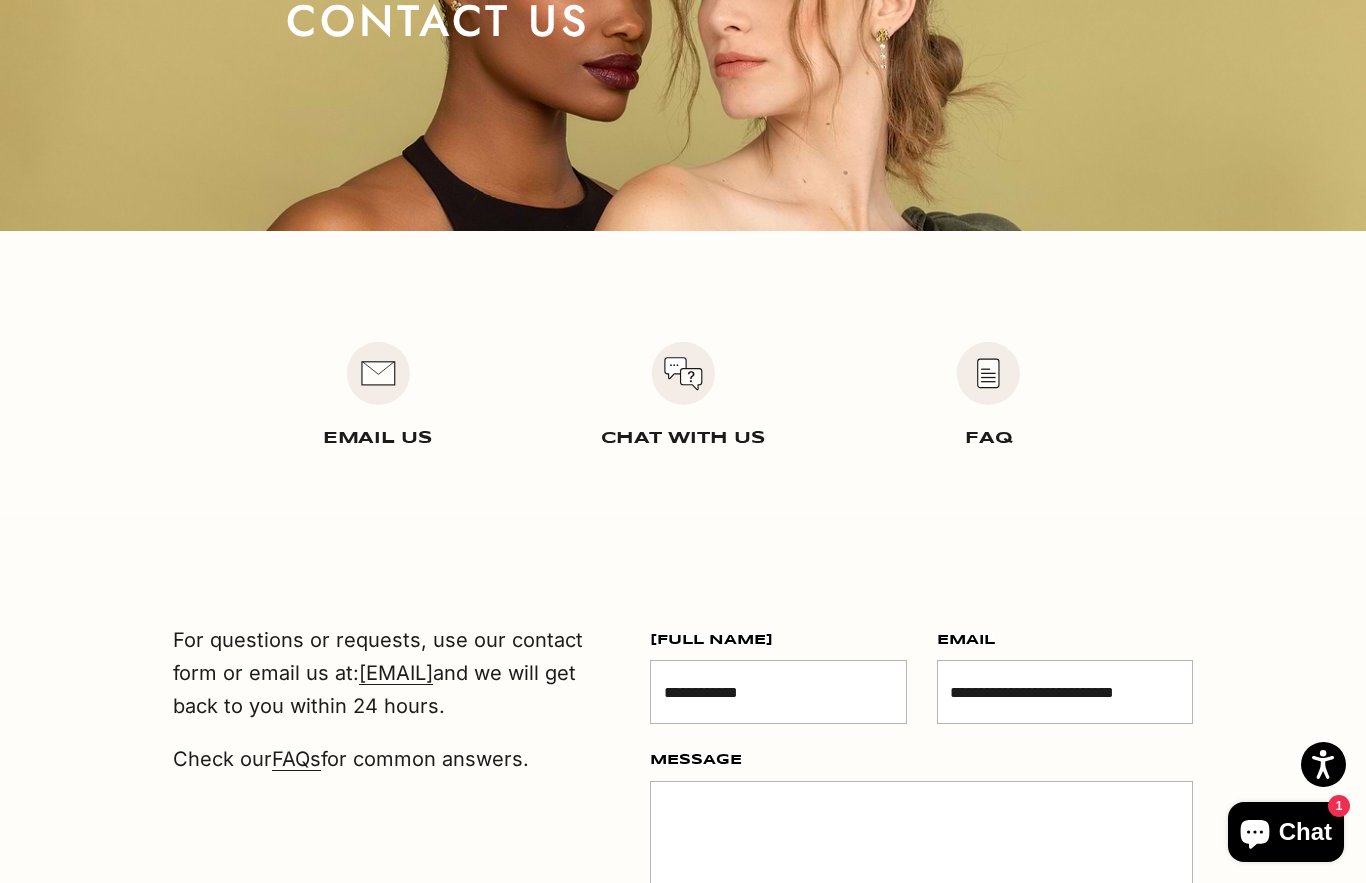 click on "CHAT WITH US" at bounding box center (683, 438) 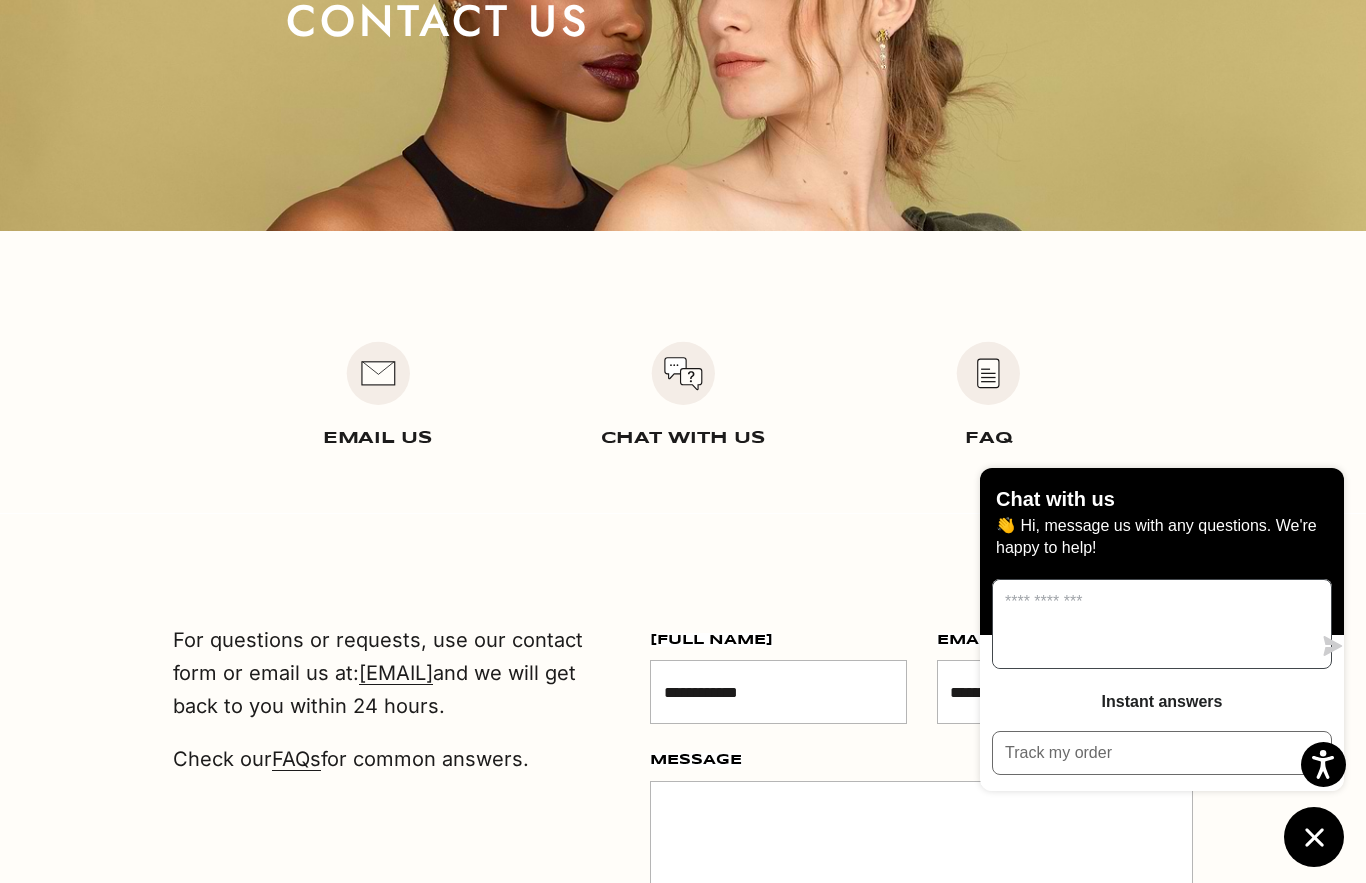 click at bounding box center (1152, 624) 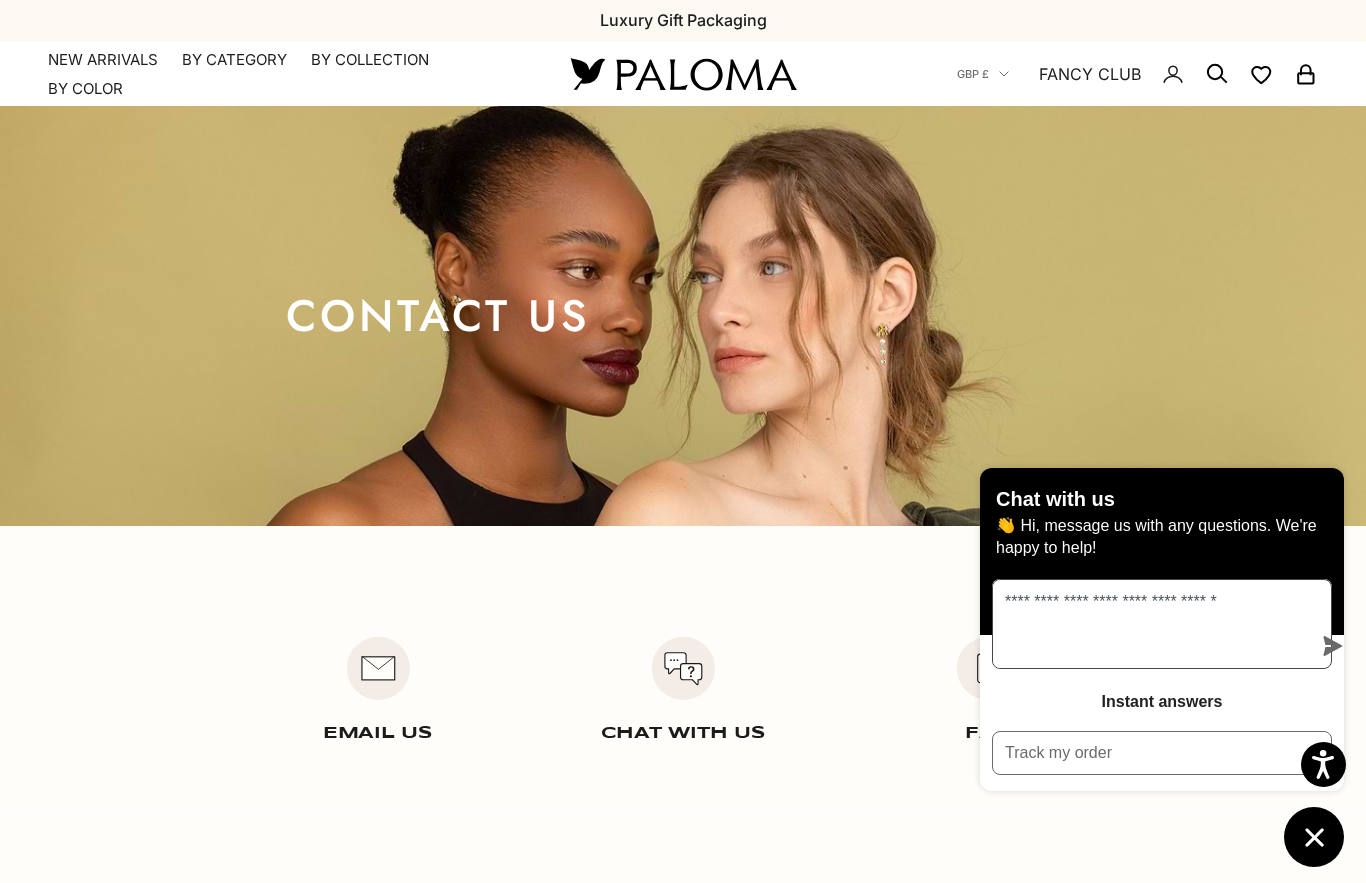 scroll, scrollTop: 0, scrollLeft: 0, axis: both 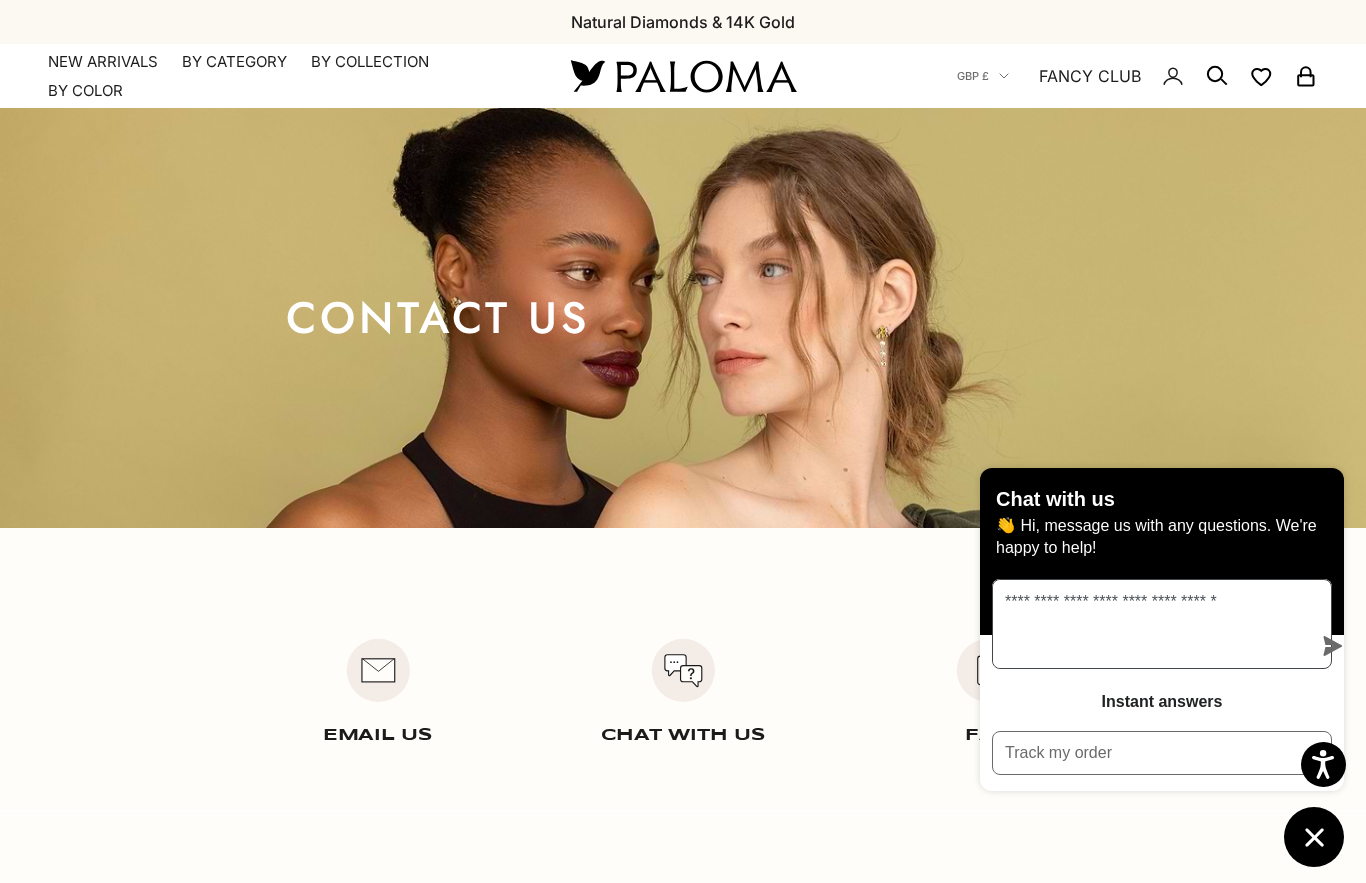 type on "**********" 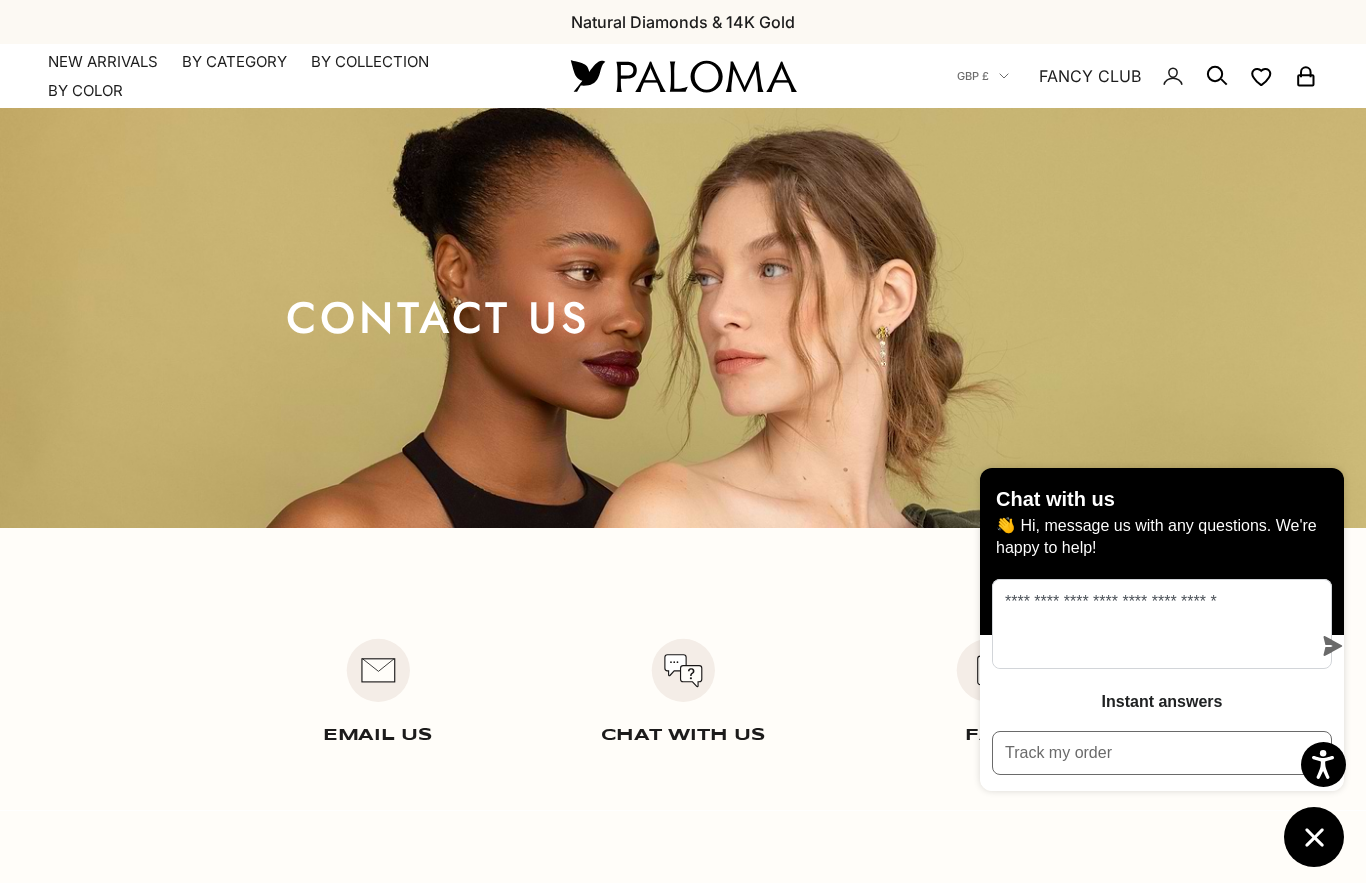 click on "Account" at bounding box center [0, 0] 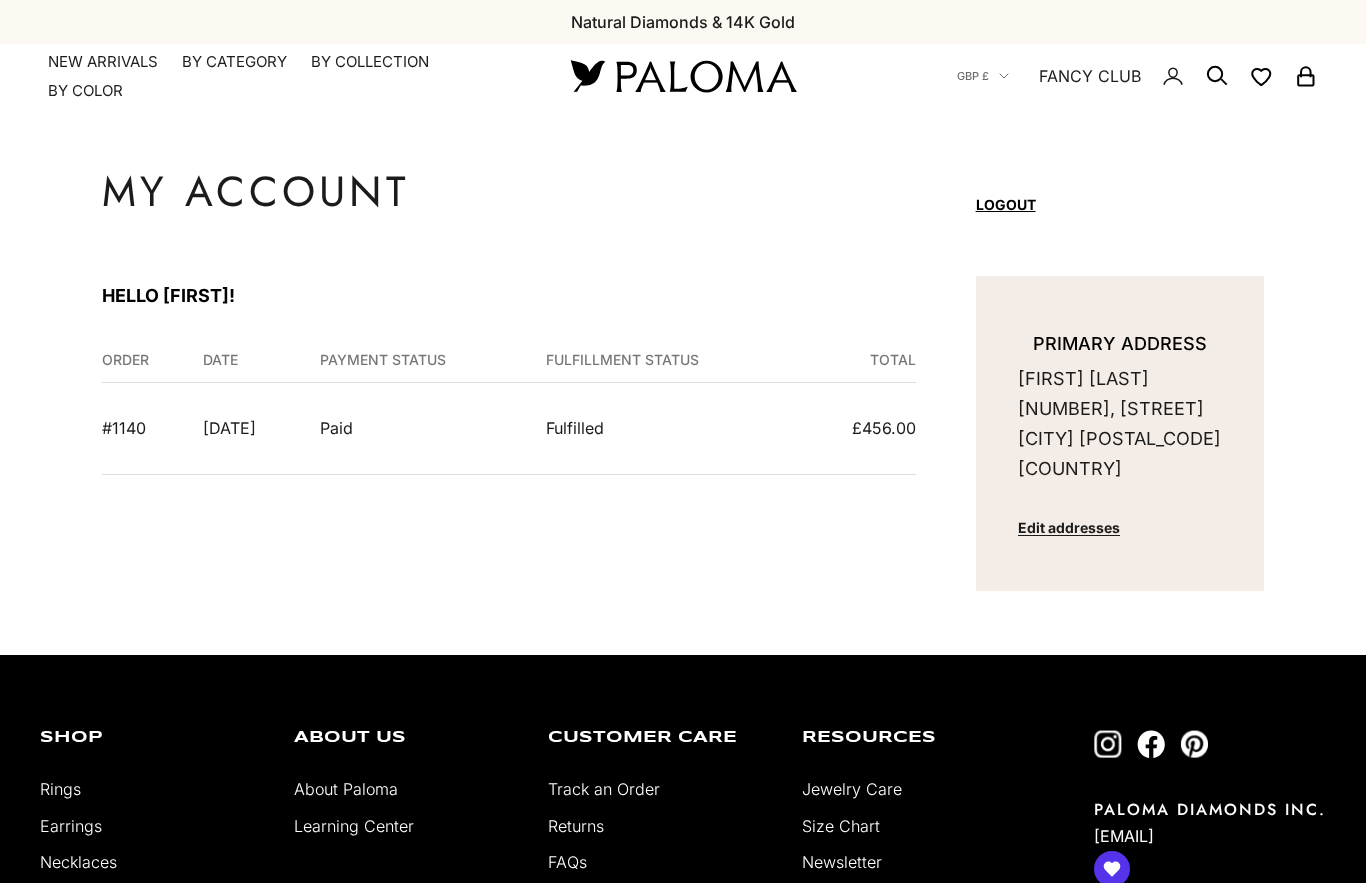 scroll, scrollTop: 0, scrollLeft: 0, axis: both 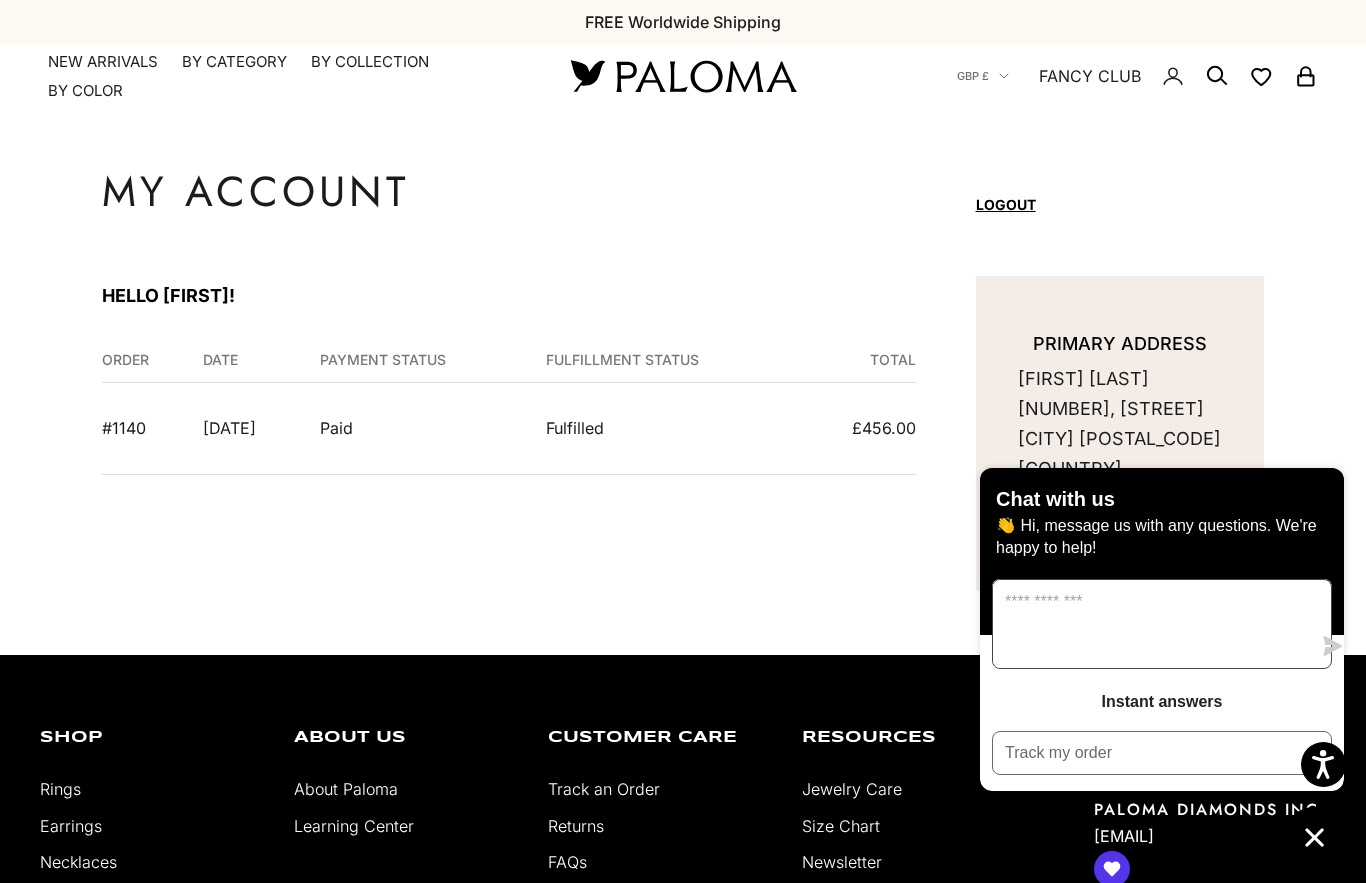 click at bounding box center [1152, 624] 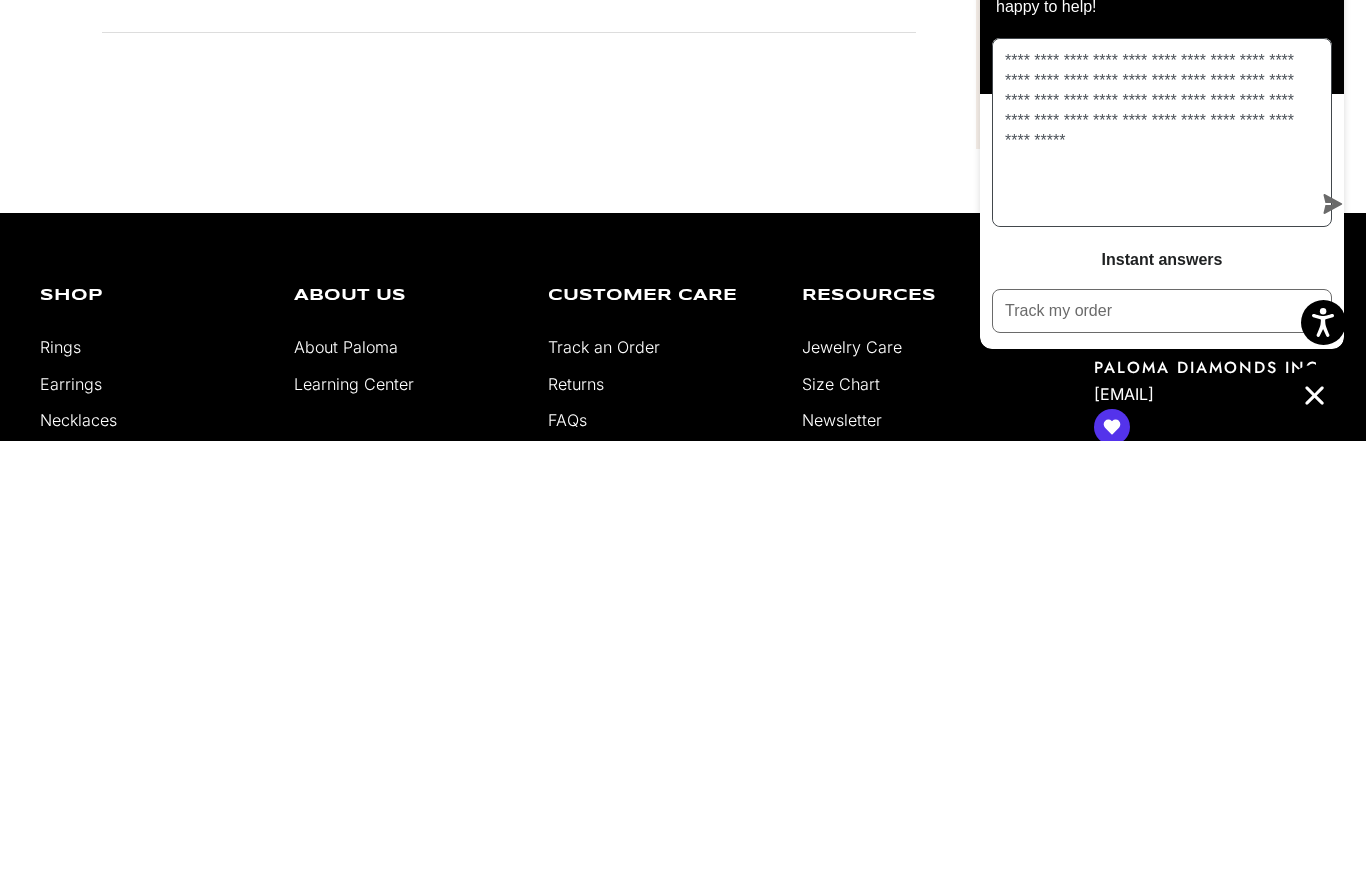 type on "**********" 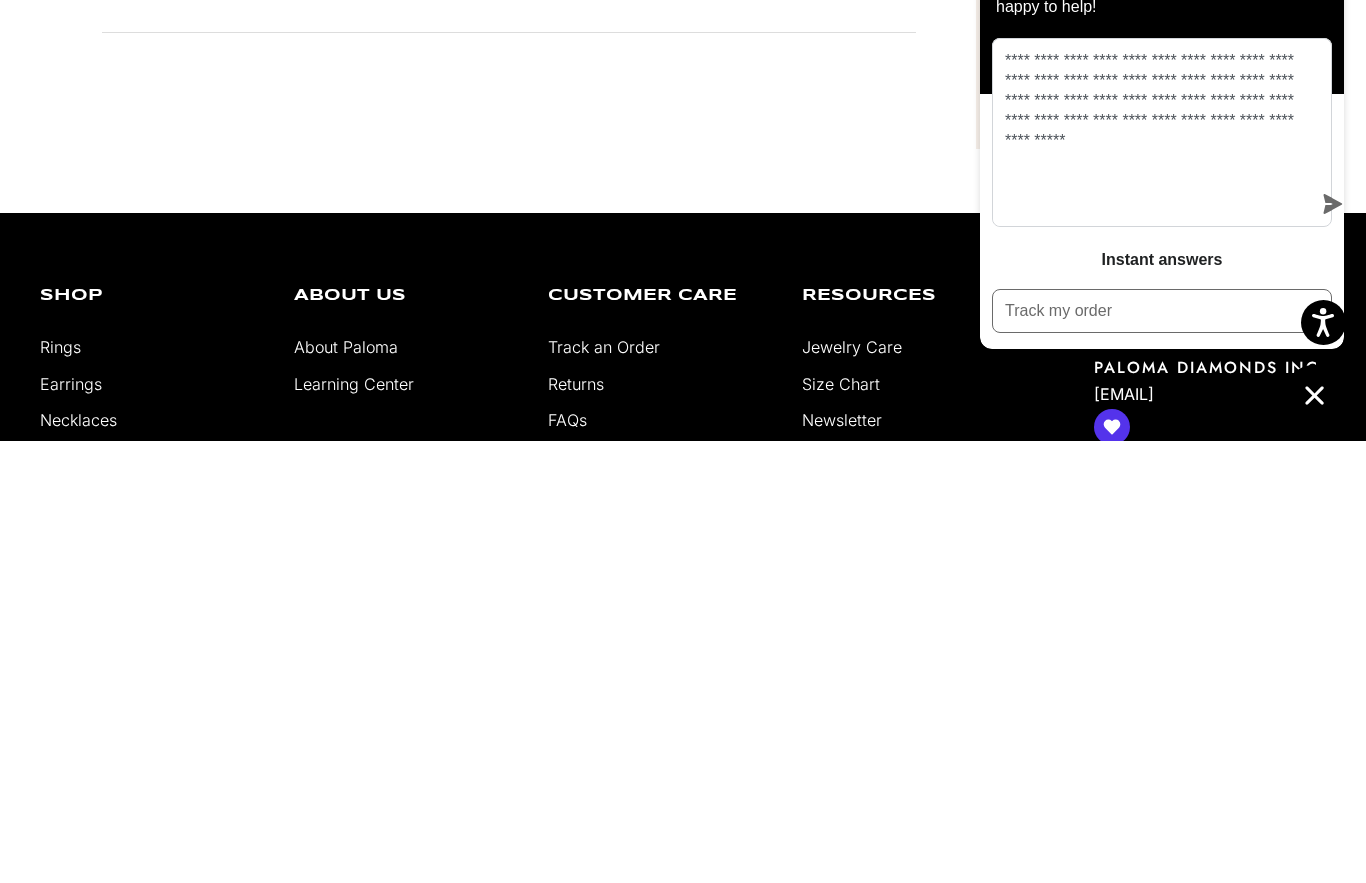 click 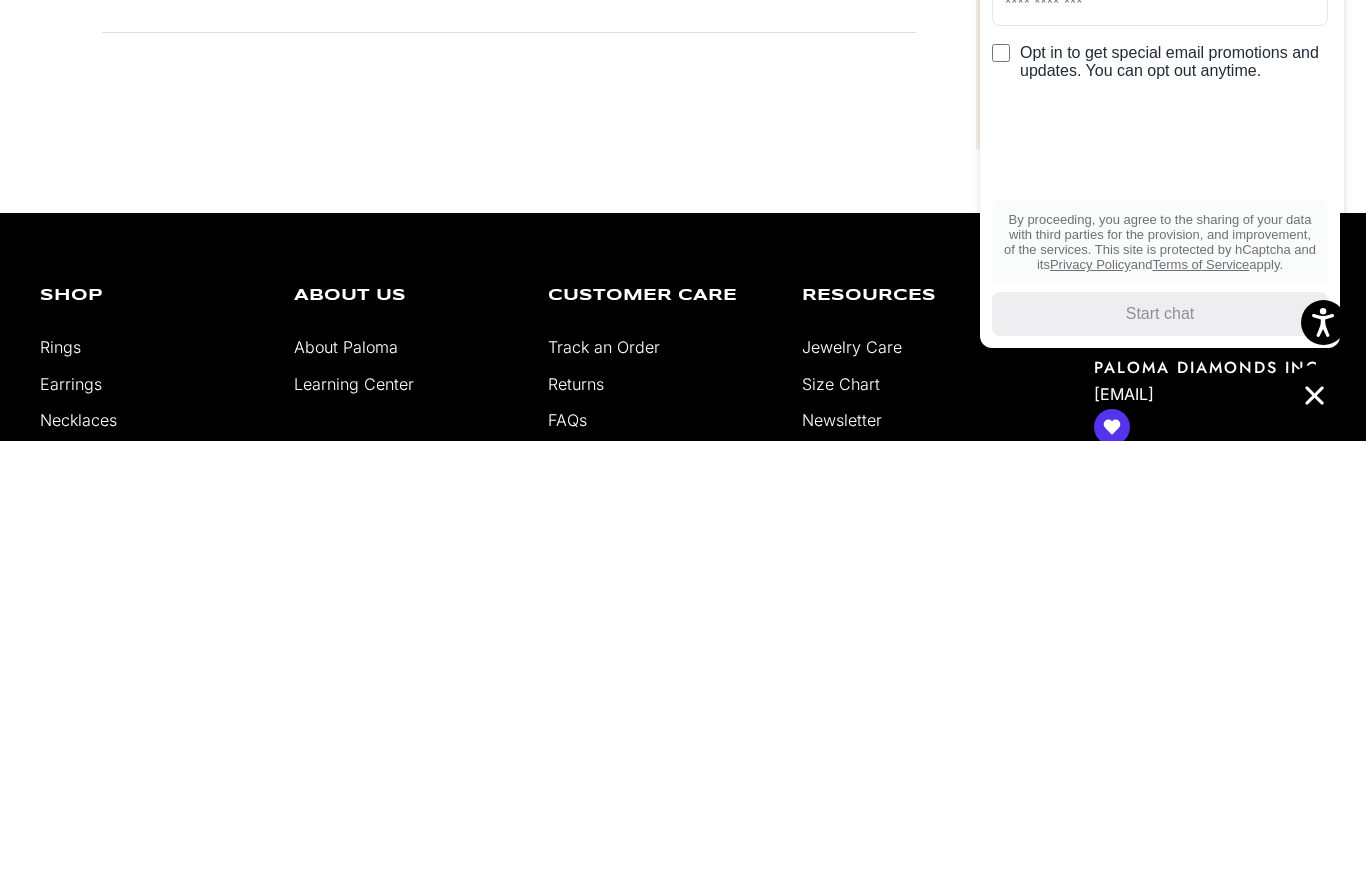 scroll, scrollTop: 442, scrollLeft: 0, axis: vertical 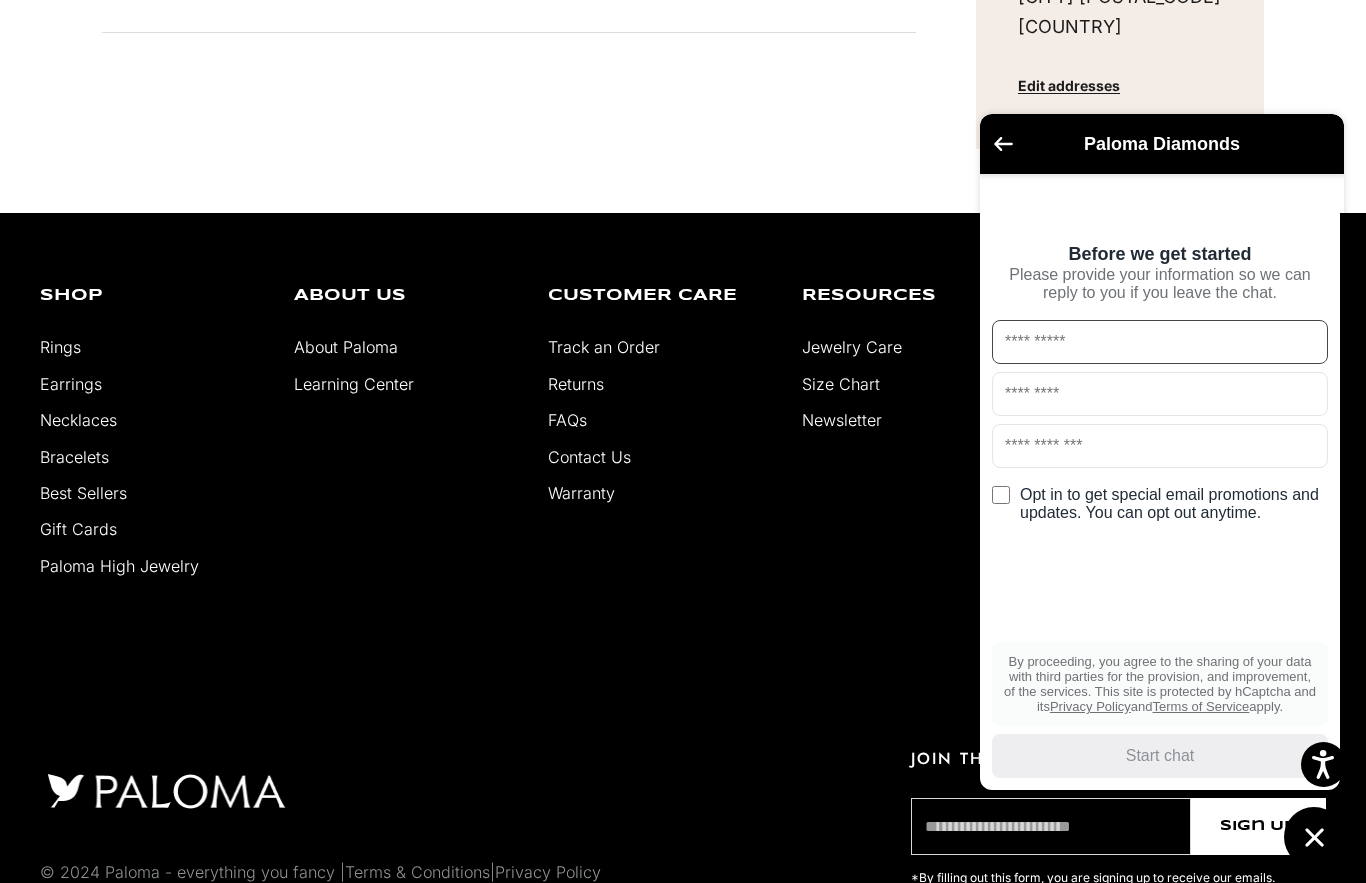 click at bounding box center [1160, 342] 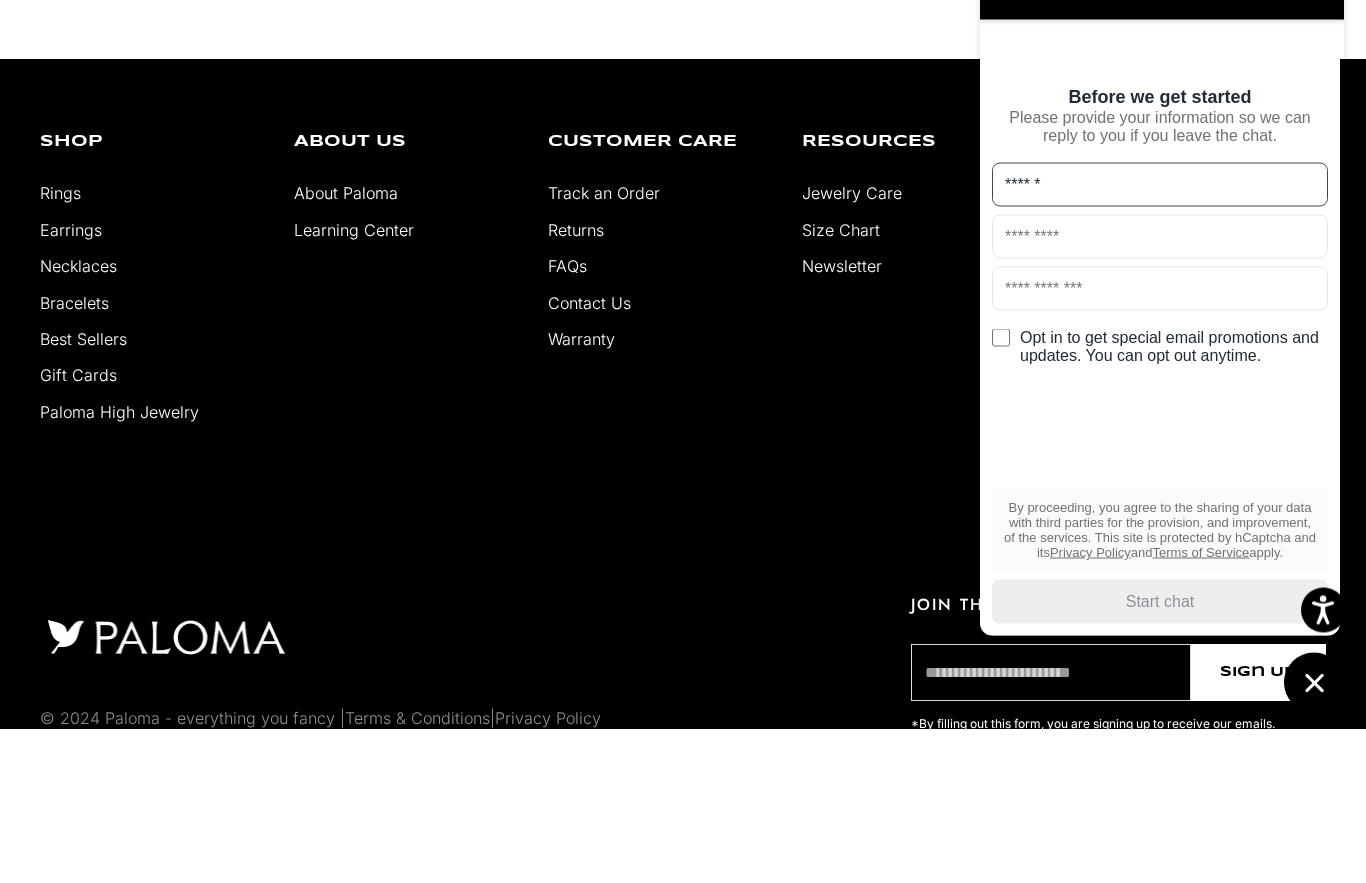 type on "******" 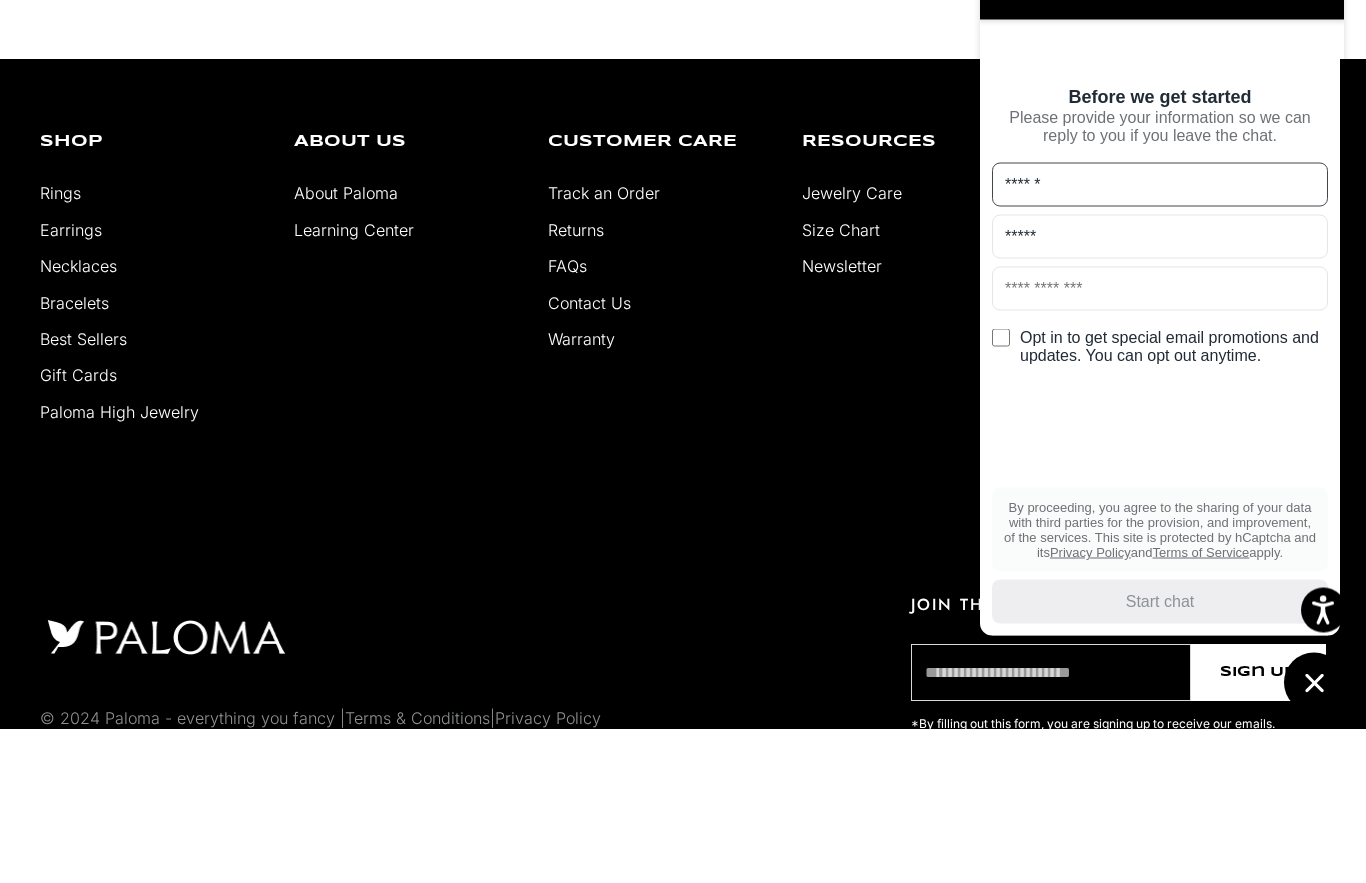 type on "*****" 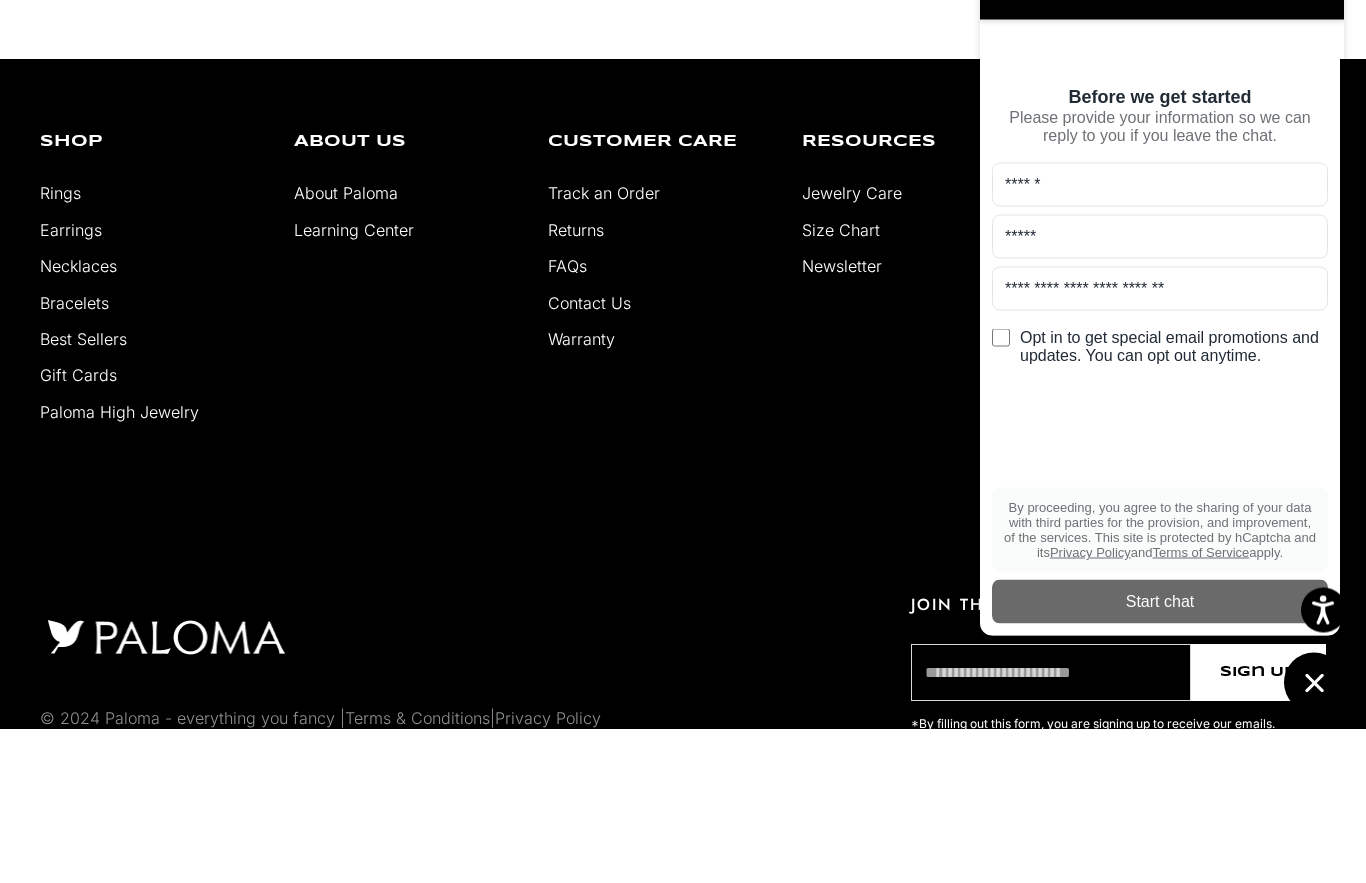 scroll, scrollTop: 562, scrollLeft: 0, axis: vertical 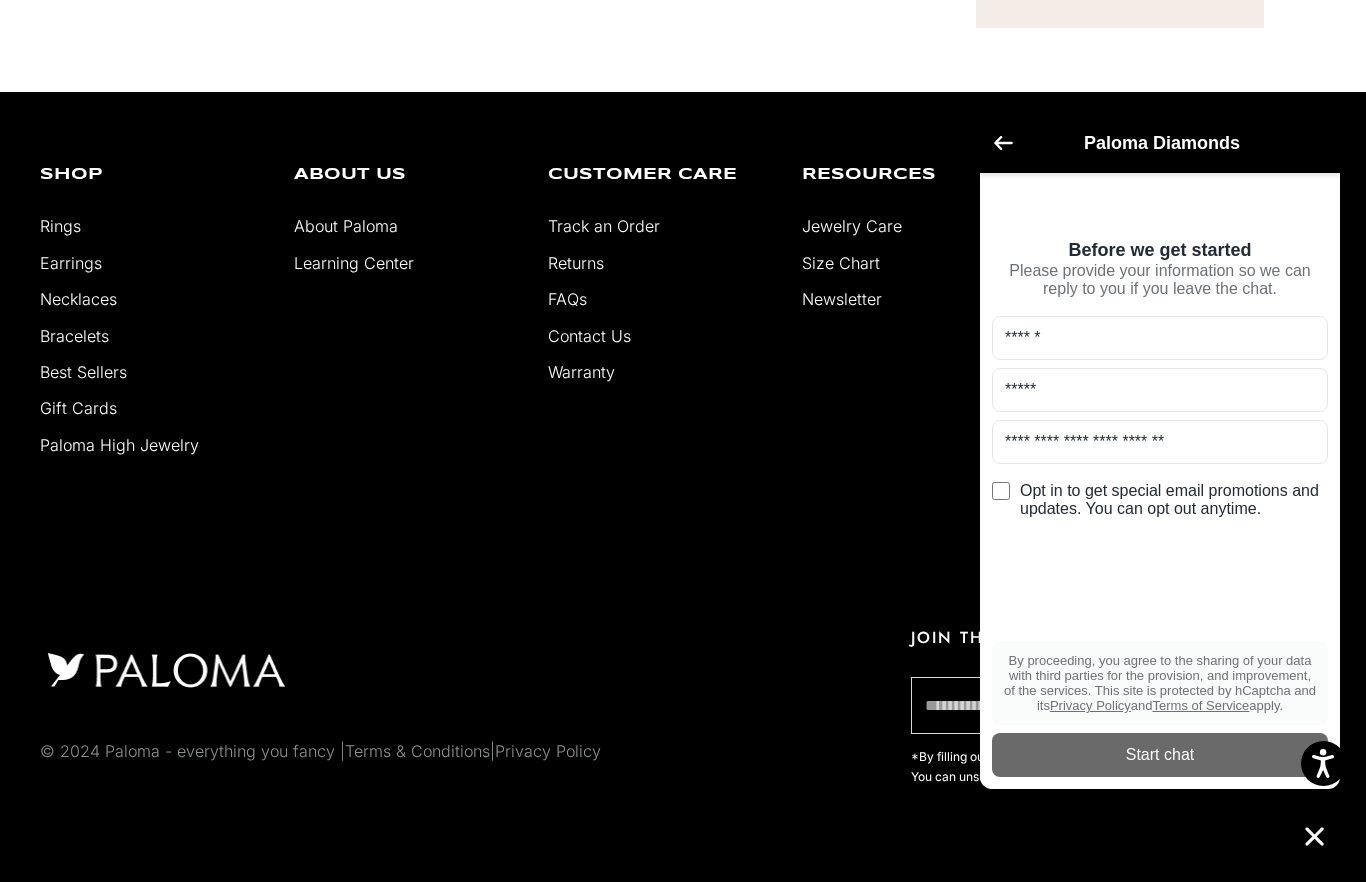 click on "Start chat" at bounding box center [1160, 756] 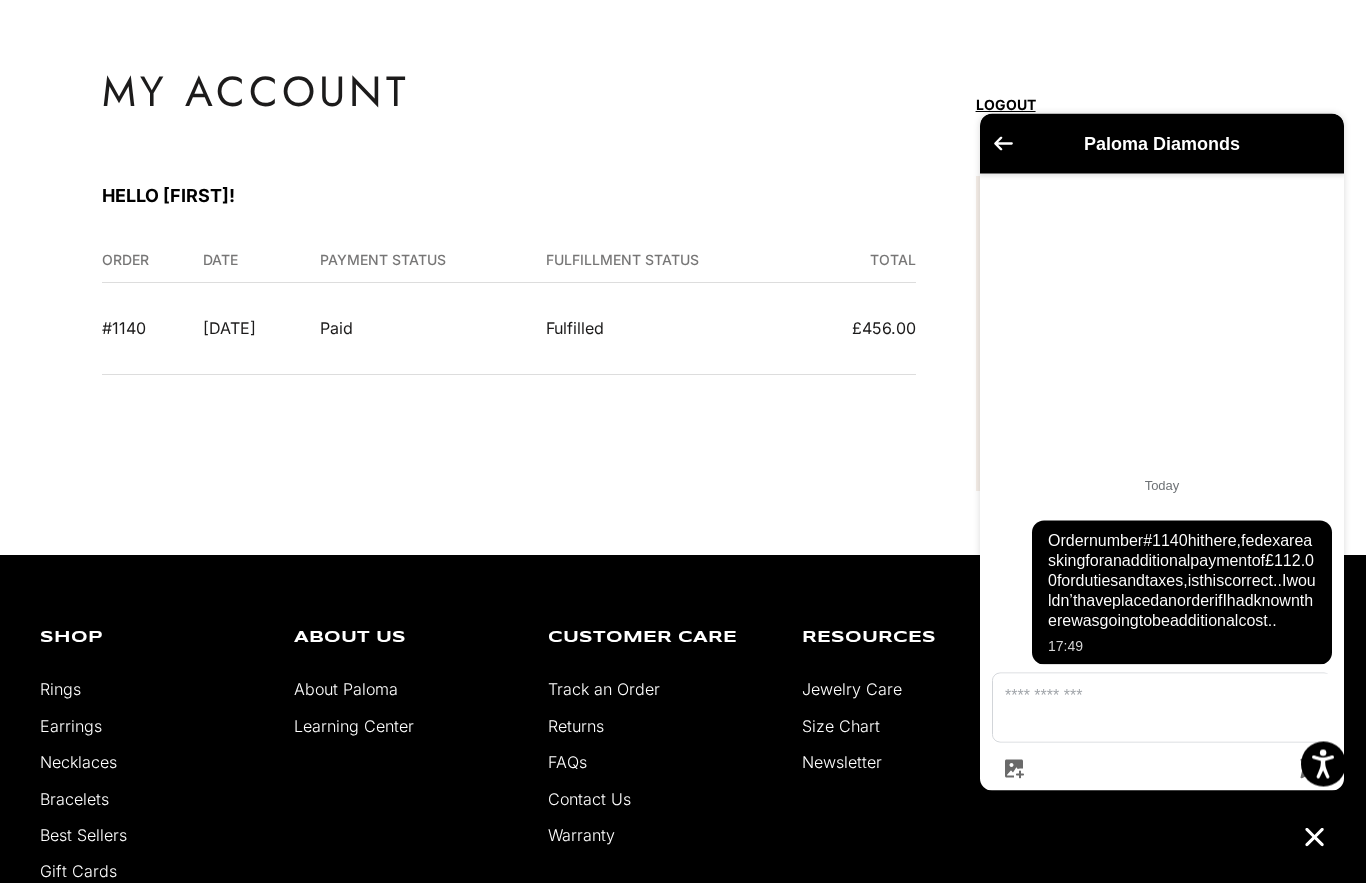 scroll, scrollTop: 0, scrollLeft: 0, axis: both 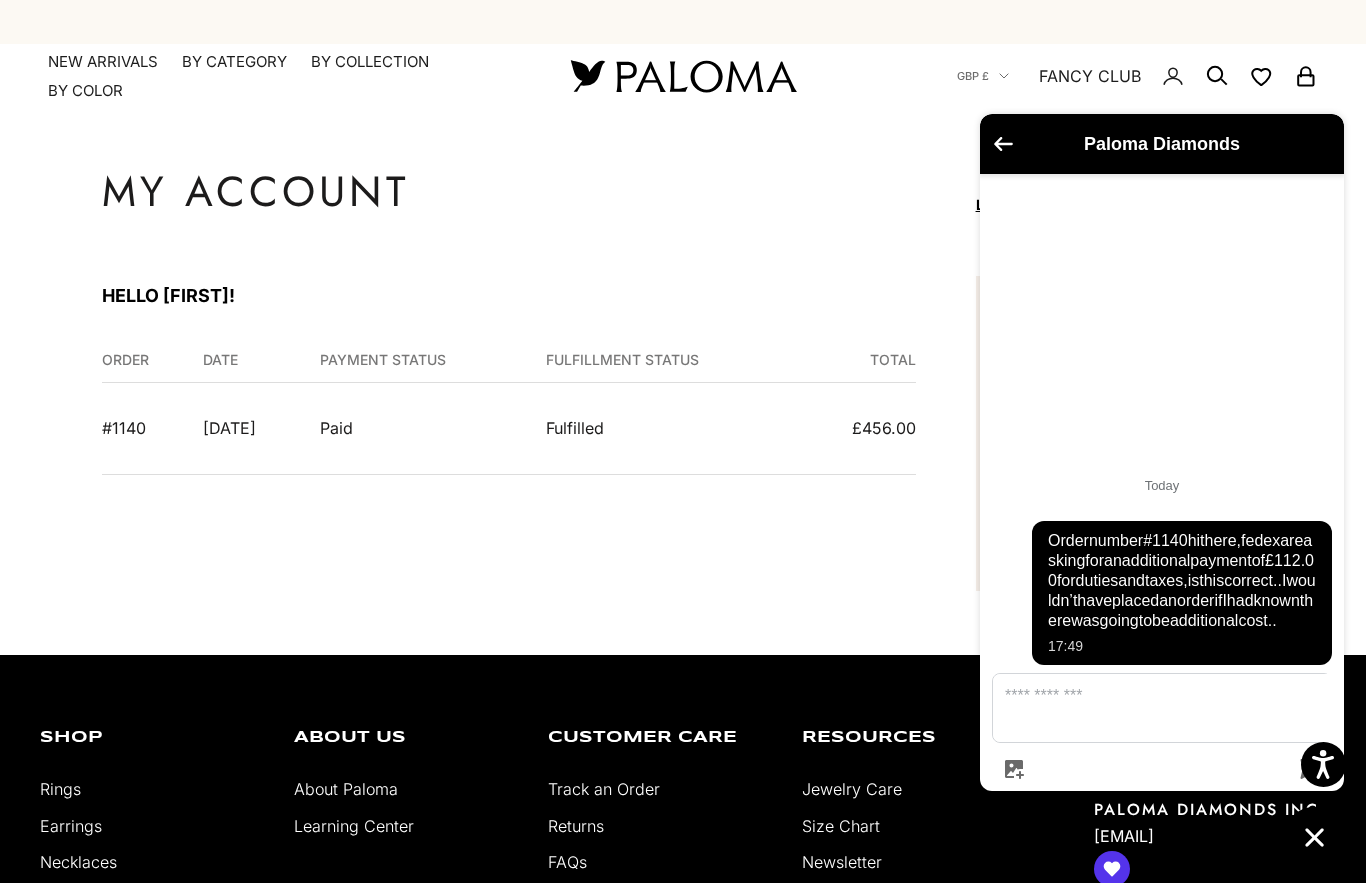 click on "Track an Order
Returns
FAQs
Contact Us
Warranty" at bounding box center [660, 862] 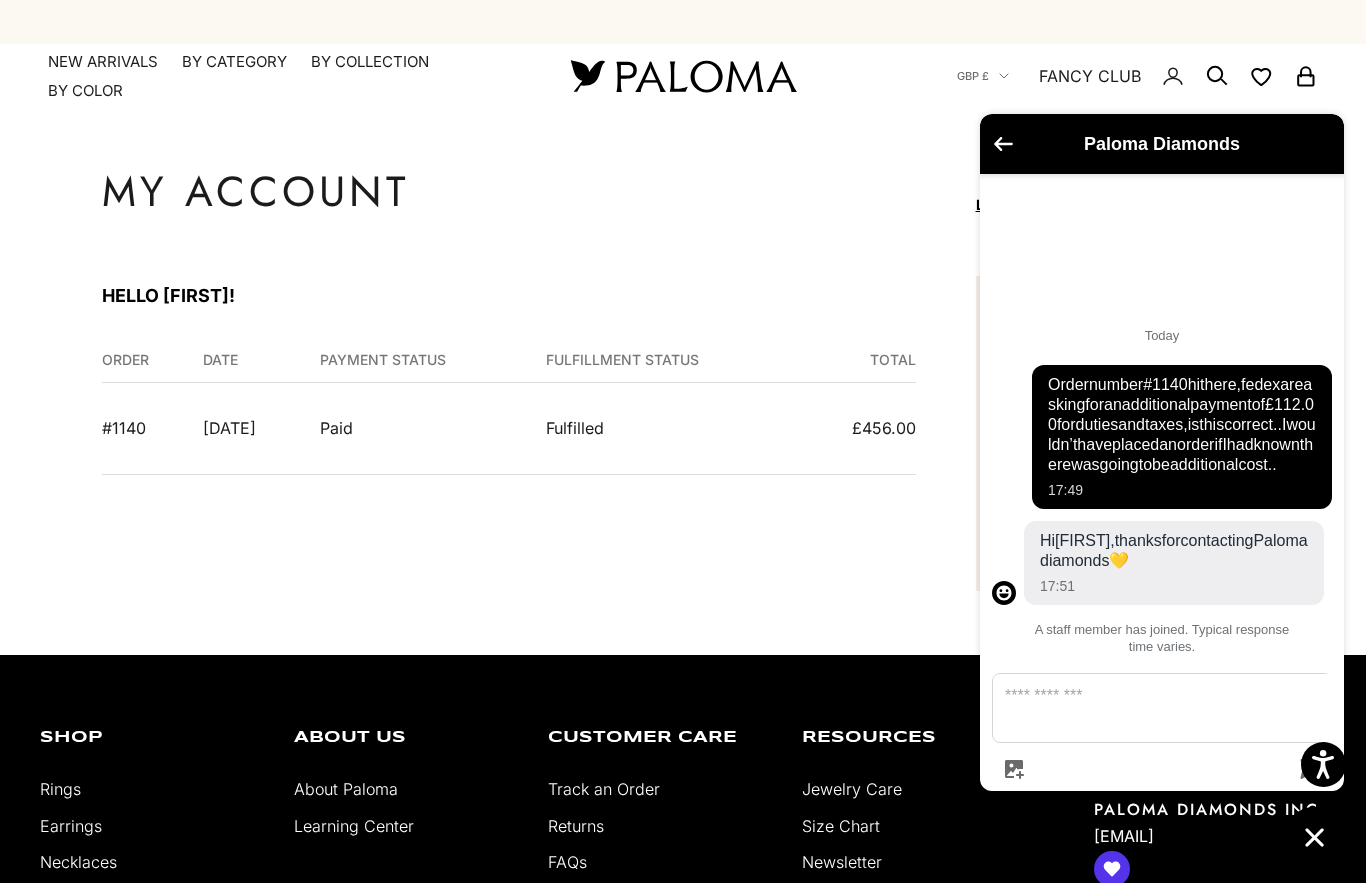 click on "Jewelry Care
Size Chart
Newsletter" at bounding box center (914, 825) 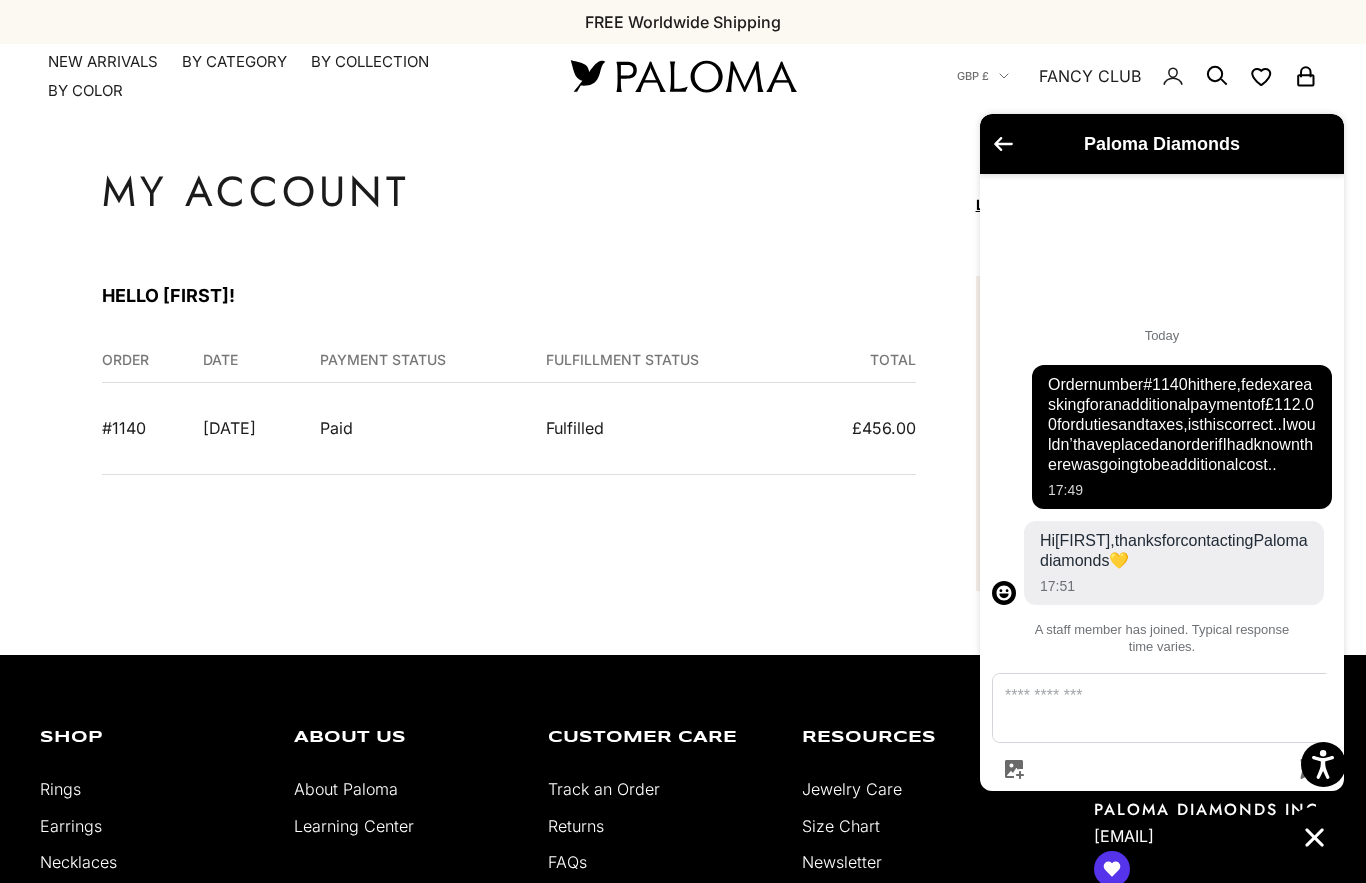 click on "Paloma Diamonds Today Order  number  #1140  hi  there,  fedex  are  asking  for  an  additional  payment  of  £112.00  for  duties  and  taxes,  is  this  correct..  I  wouldn’t  have  placed  an  order  if  I  had  known  there  was  going  to  be  additional  cost..  17:49
Hi  Sharon,  thanks  for  contacting  Paloma  diamonds  💛  17:51 A staff member has joined. Typical response time varies." at bounding box center (1162, 490) 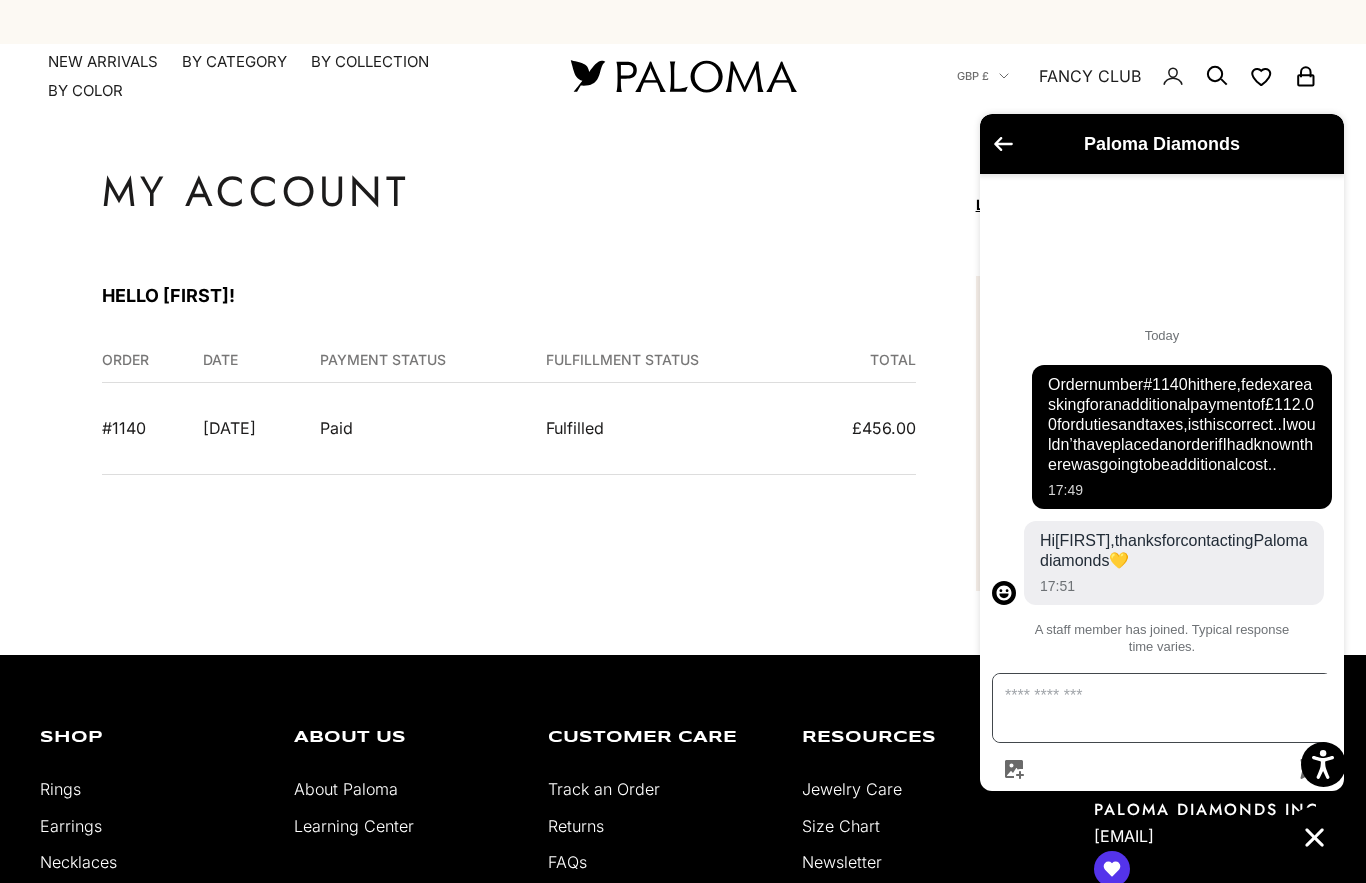 click at bounding box center [1174, 708] 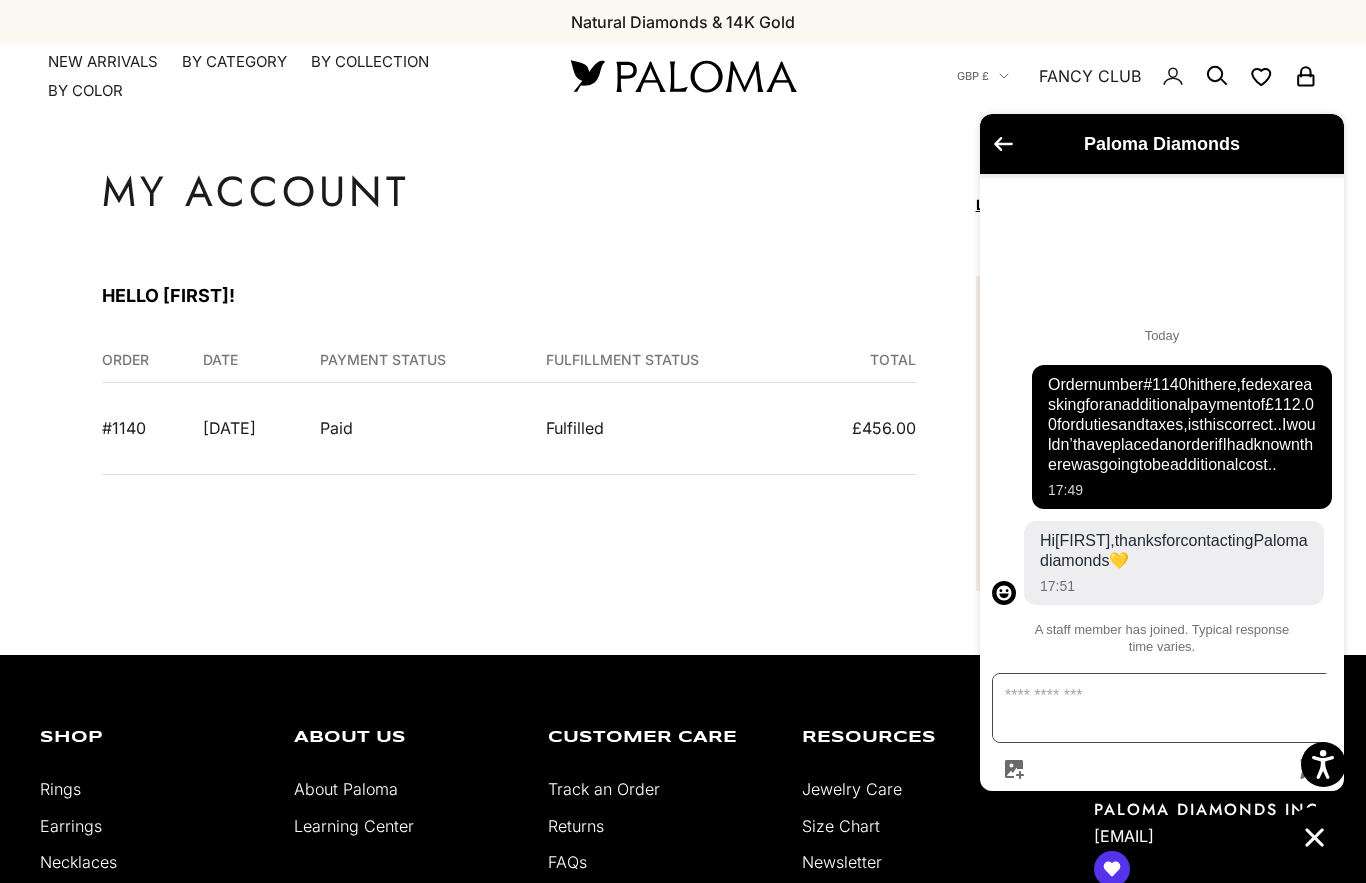 scroll, scrollTop: 29, scrollLeft: 0, axis: vertical 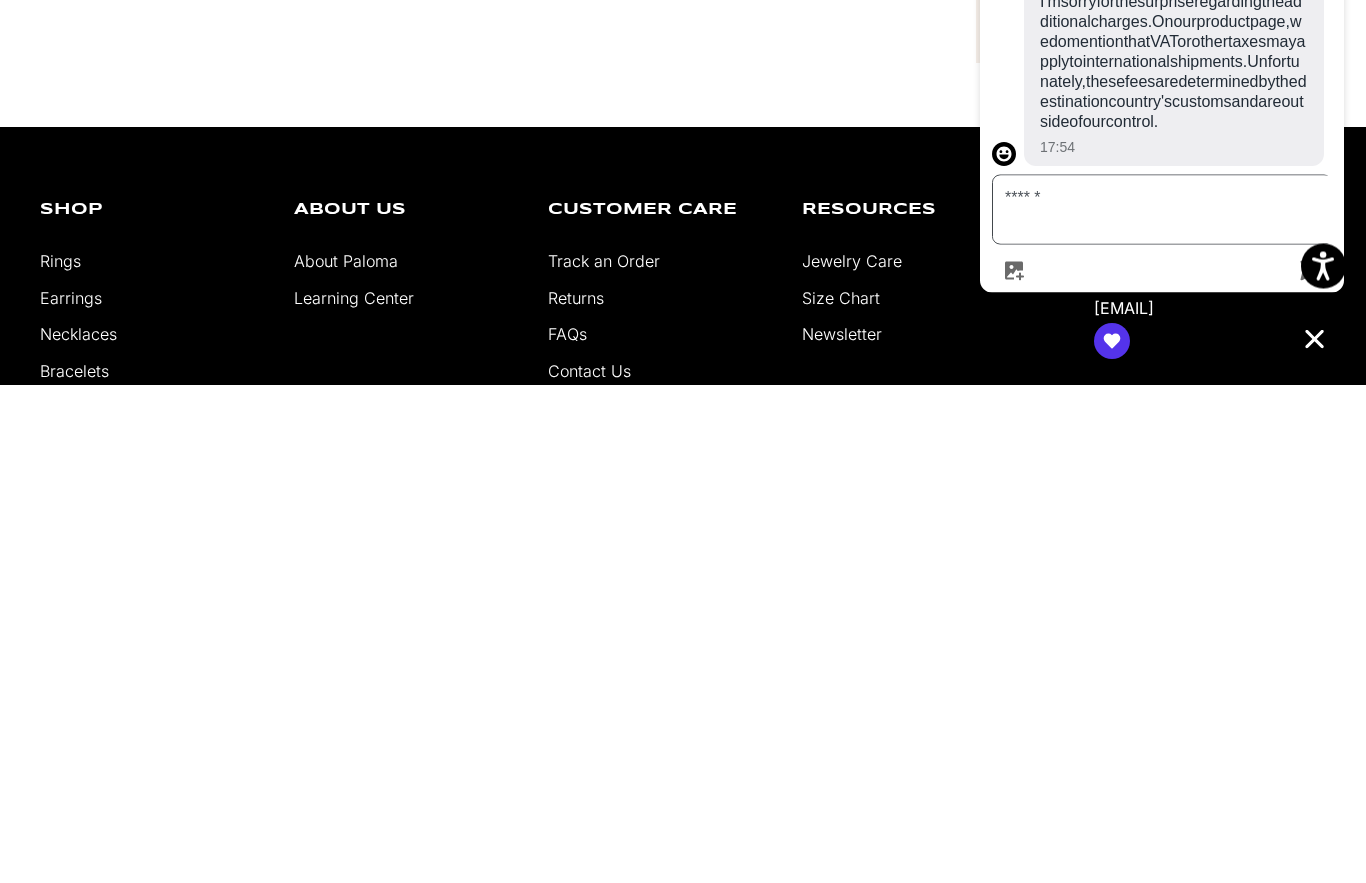 type on "******" 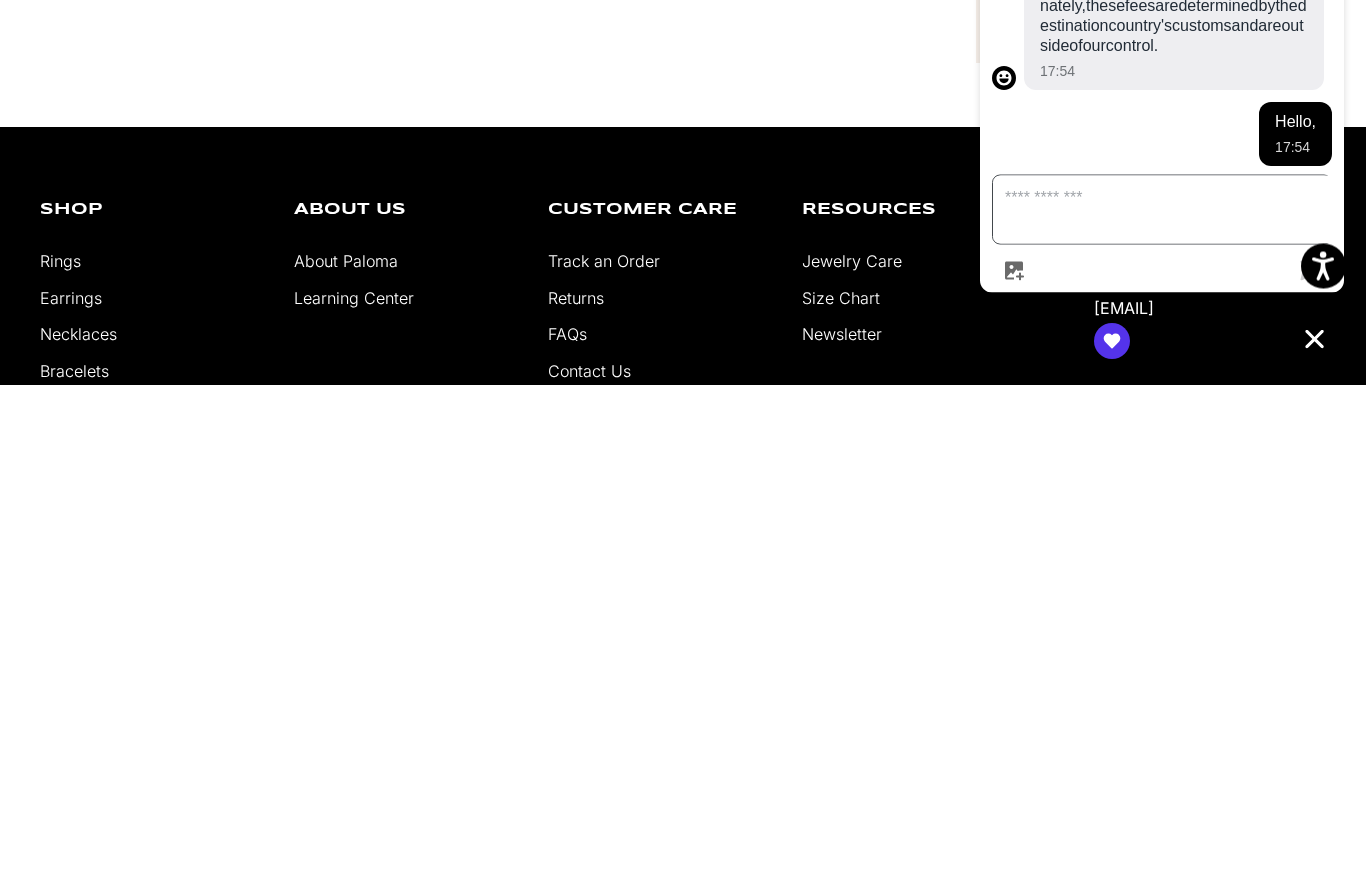 scroll, scrollTop: 241, scrollLeft: 0, axis: vertical 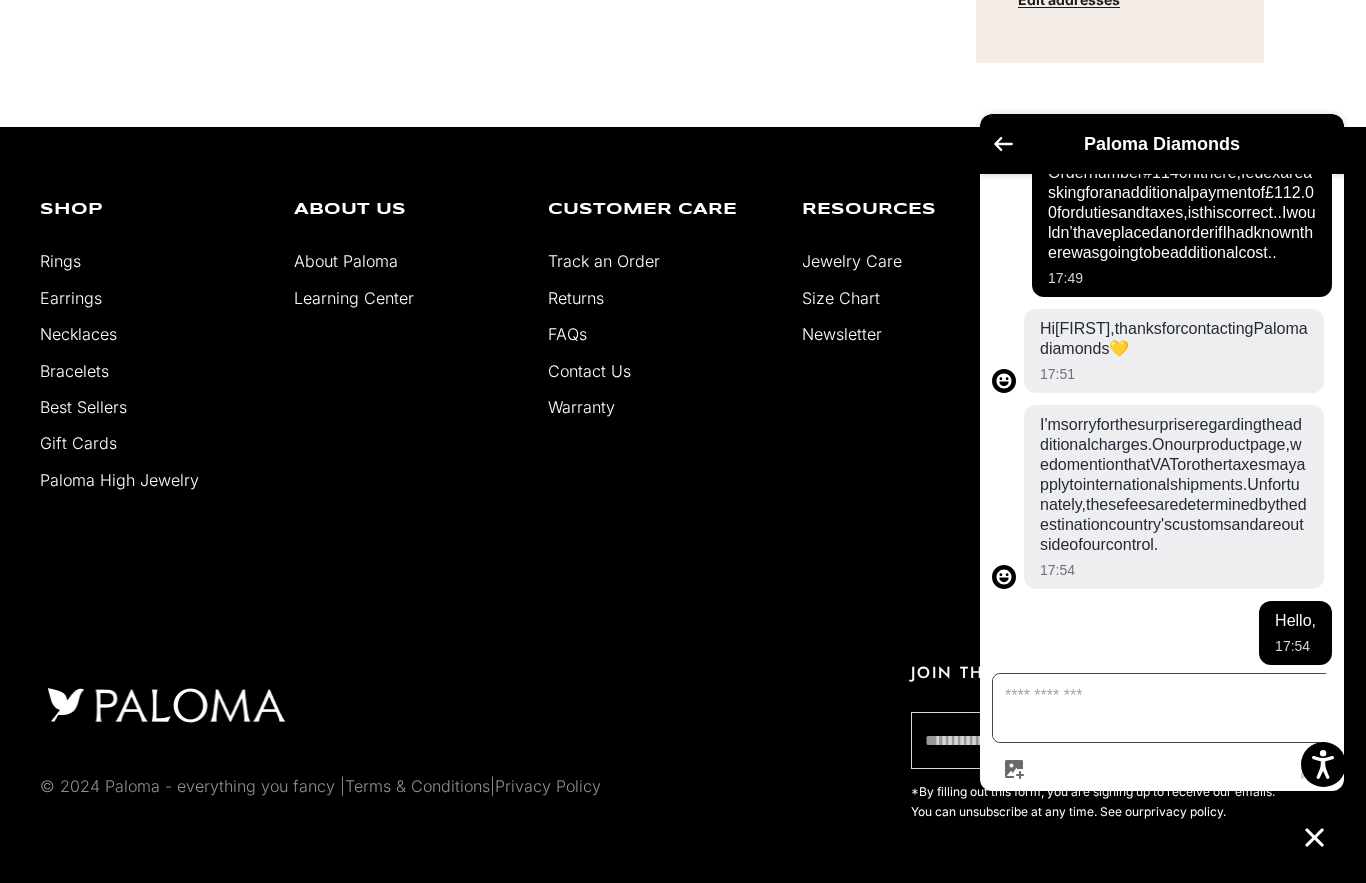 click at bounding box center [1174, 708] 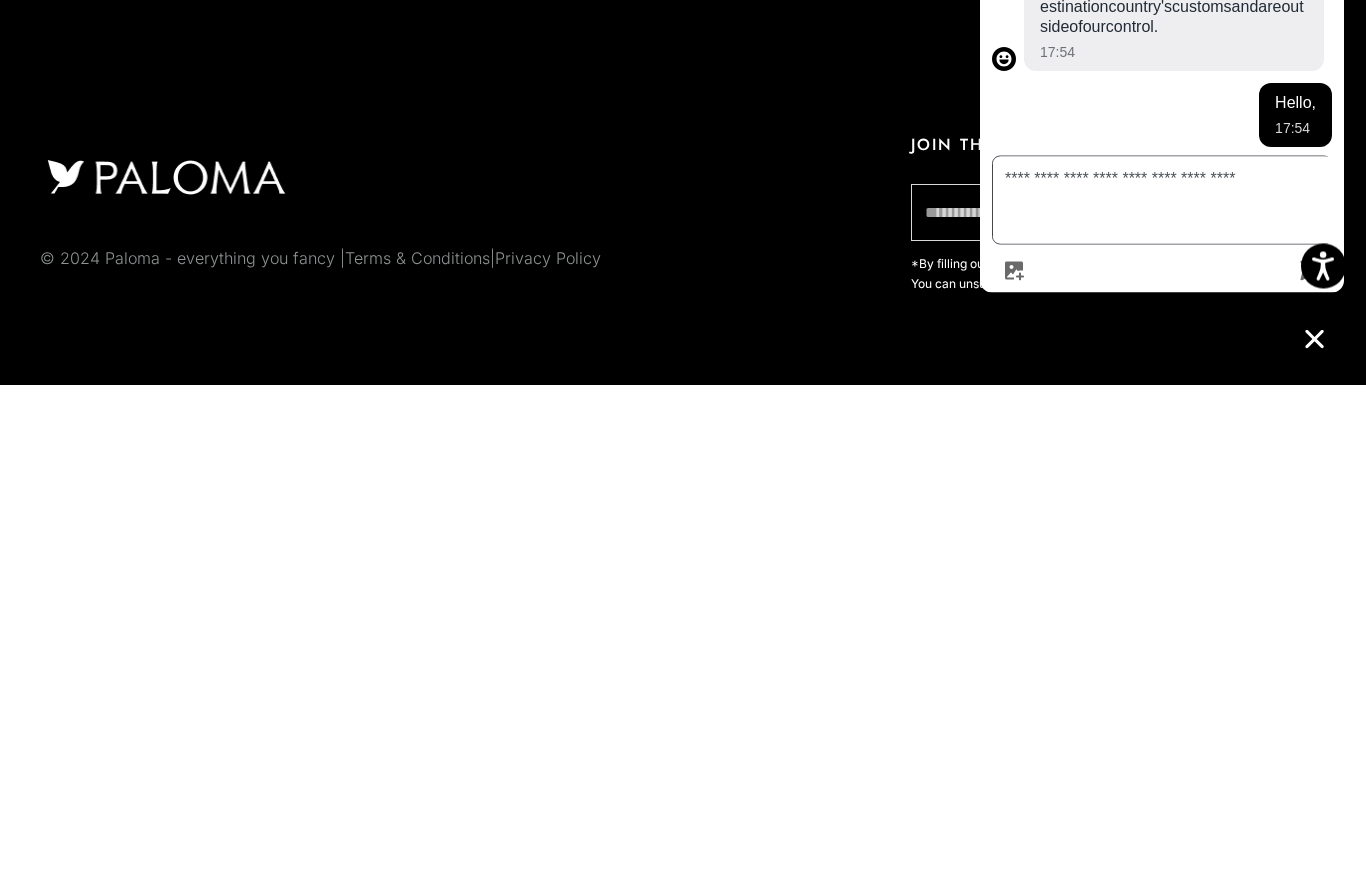 scroll, scrollTop: 241, scrollLeft: 0, axis: vertical 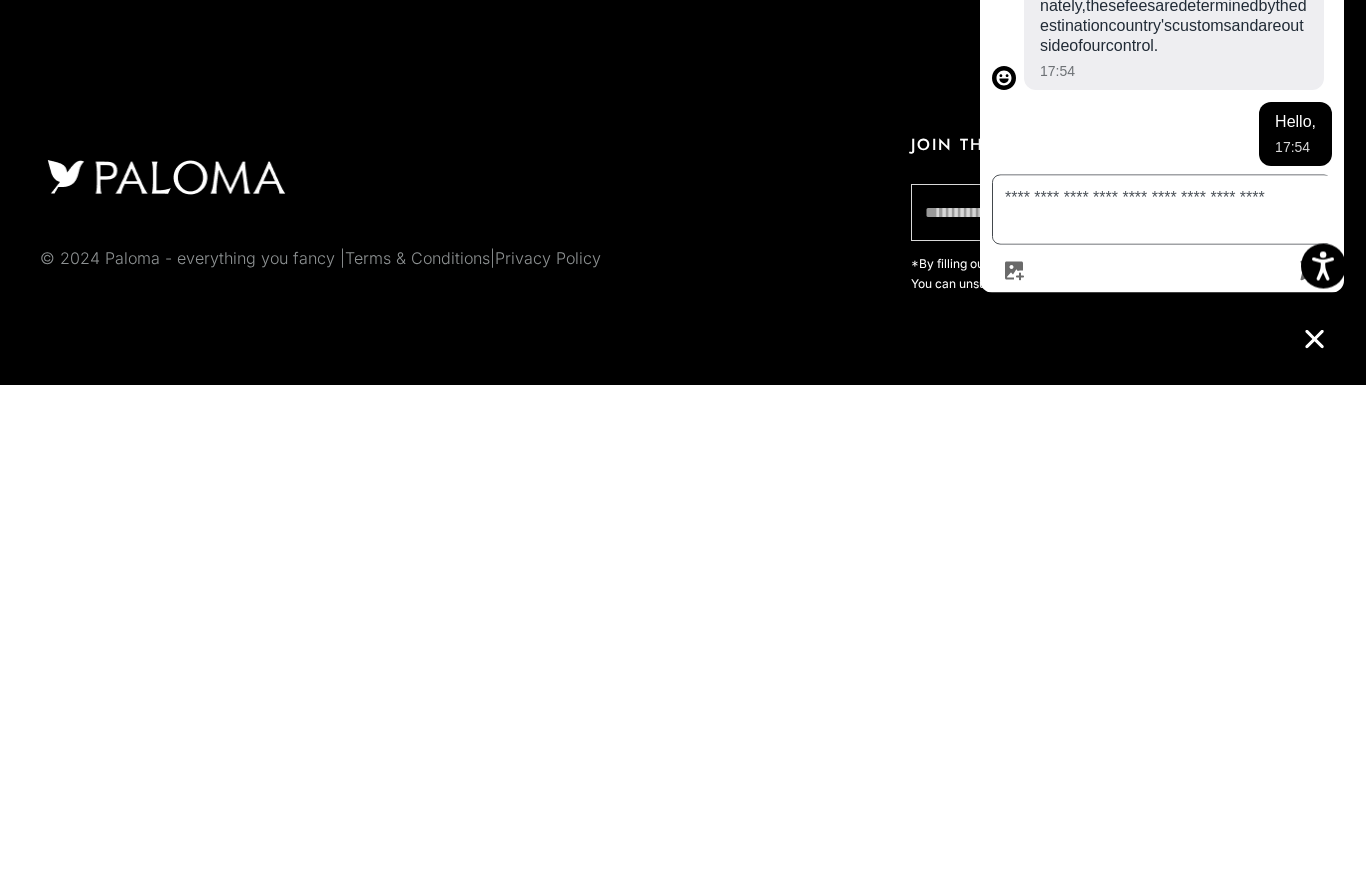 type on "**********" 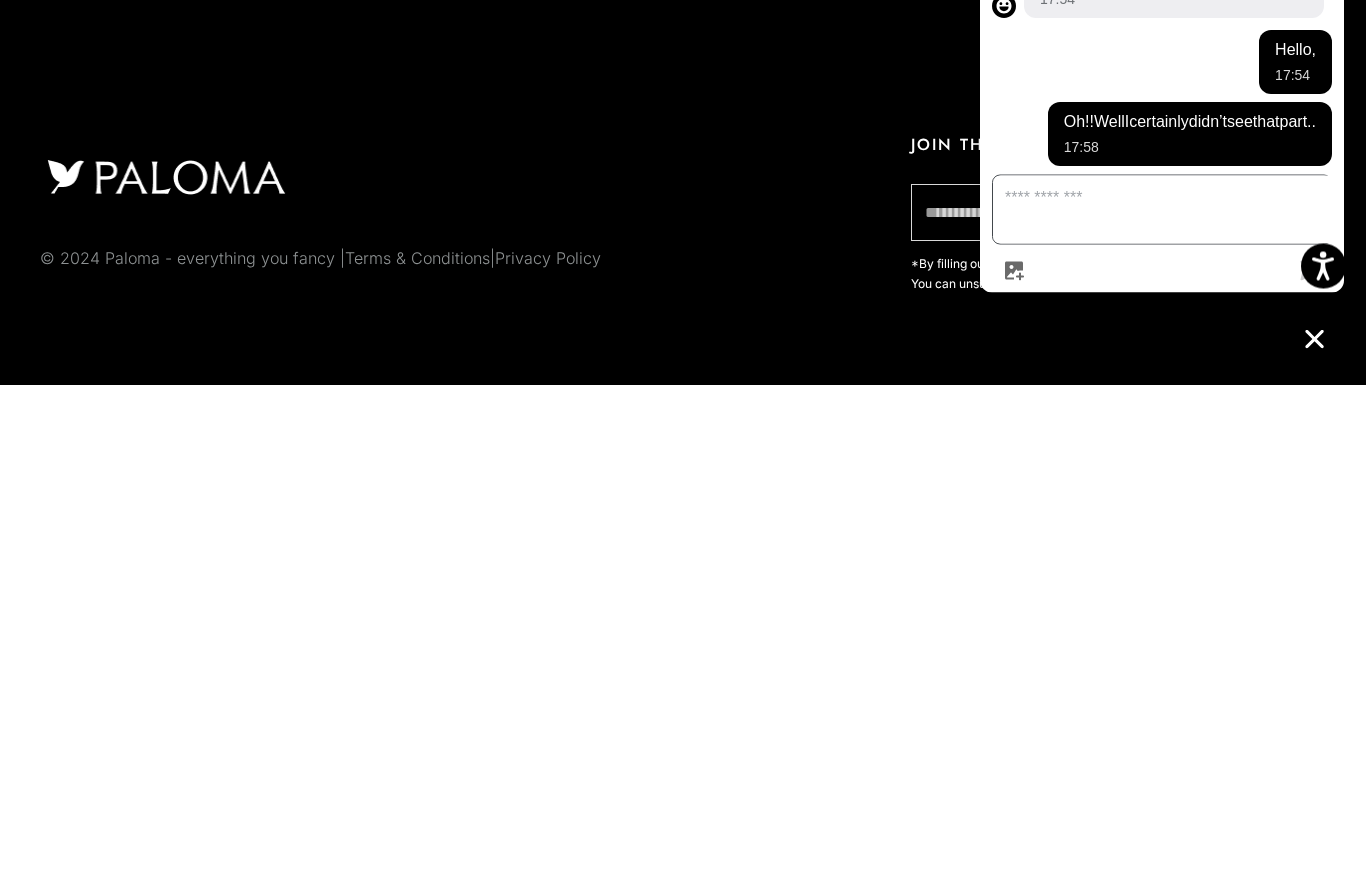 scroll, scrollTop: 333, scrollLeft: 0, axis: vertical 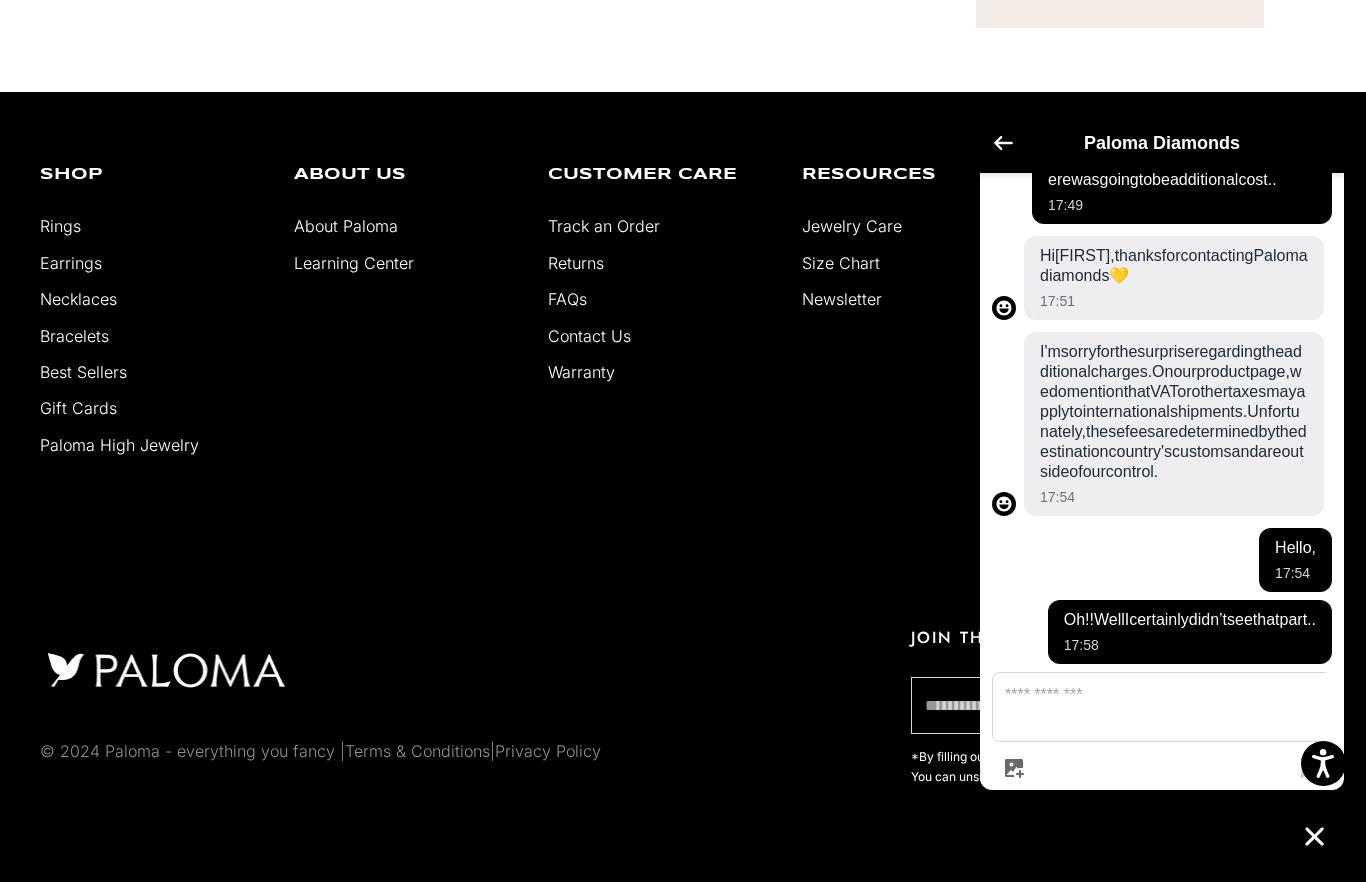 click on "Returns" at bounding box center (576, 264) 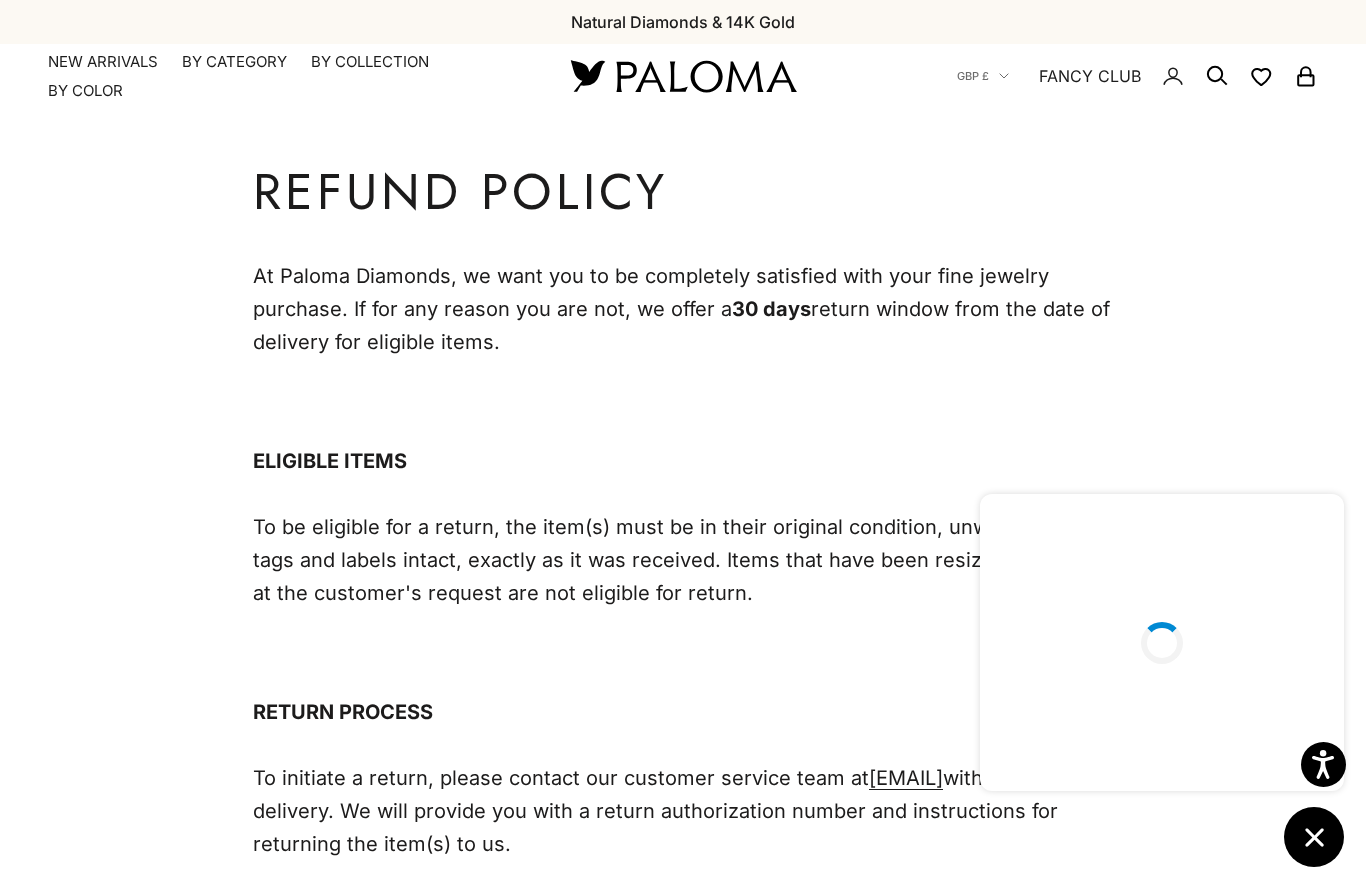 scroll, scrollTop: 0, scrollLeft: 0, axis: both 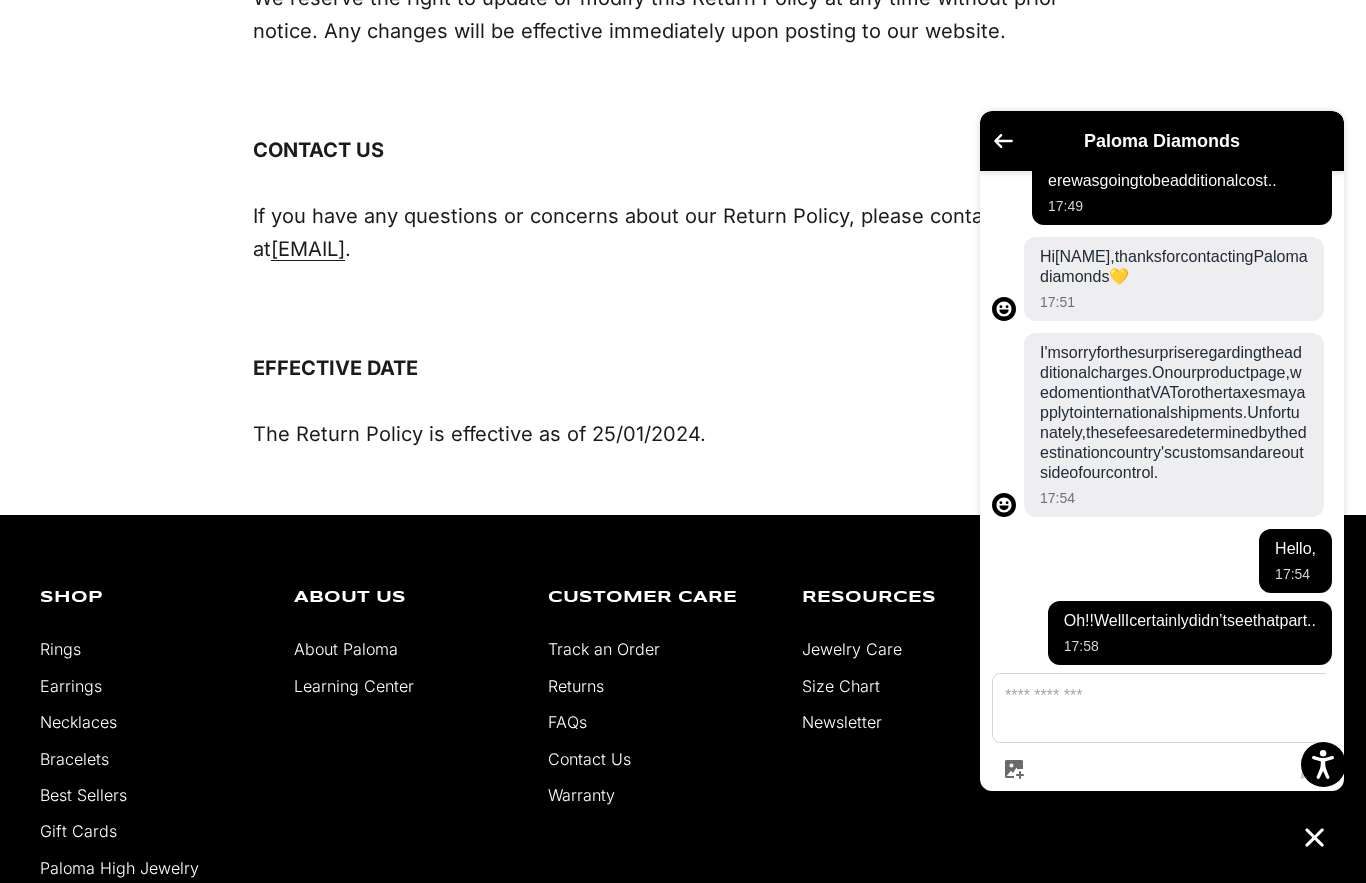 click on "Shop
Rings
Earrings
Necklaces
Bracelets
Best Sellers
Gift Cards
Paloma High Jewelry
About Us
About Paloma
Learning Center
Customer Care
Track an Order
Returns
FAQs
Contact Us
Warranty Resources" at bounding box center (683, 924) 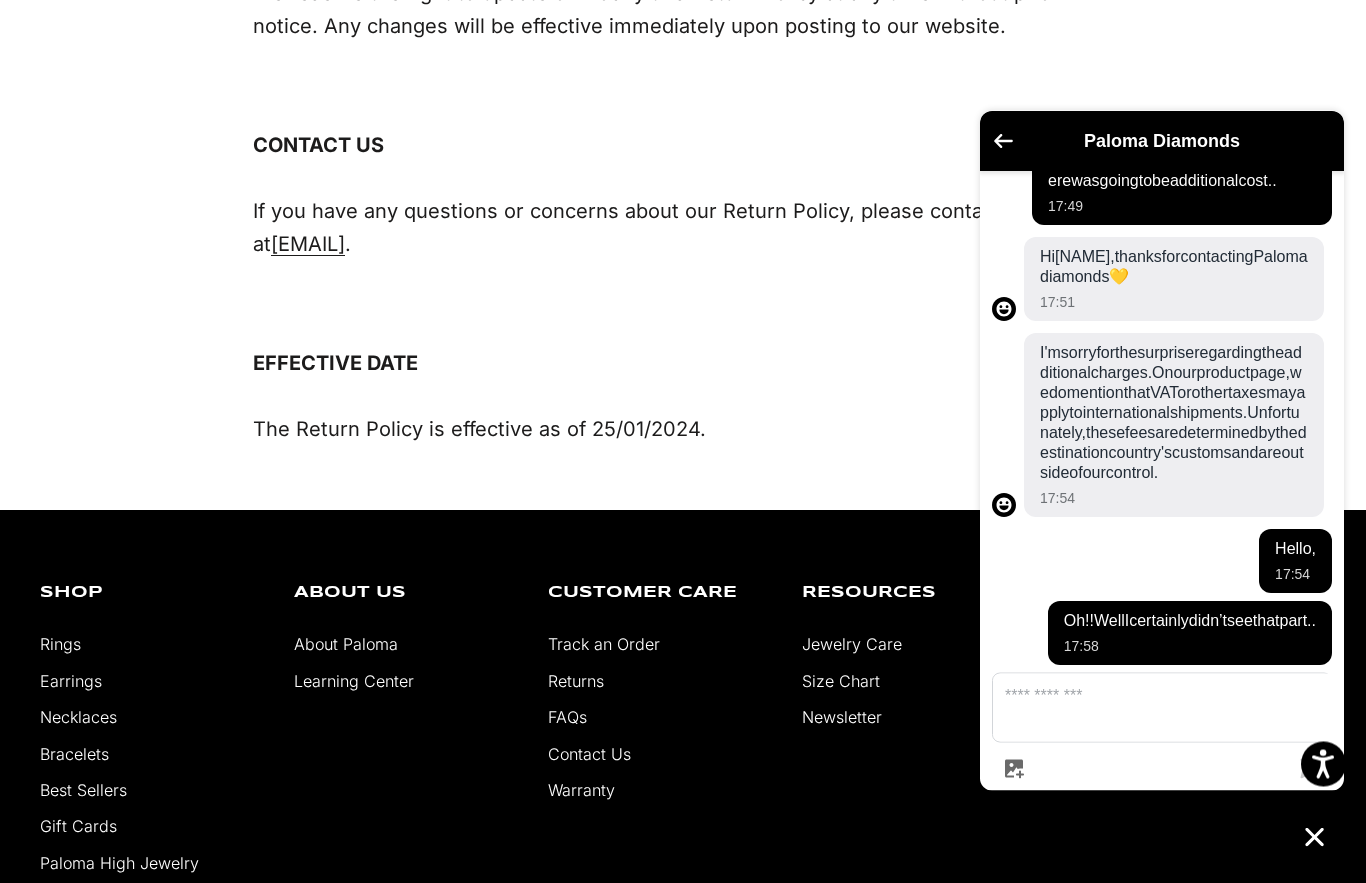 scroll, scrollTop: 2356, scrollLeft: 0, axis: vertical 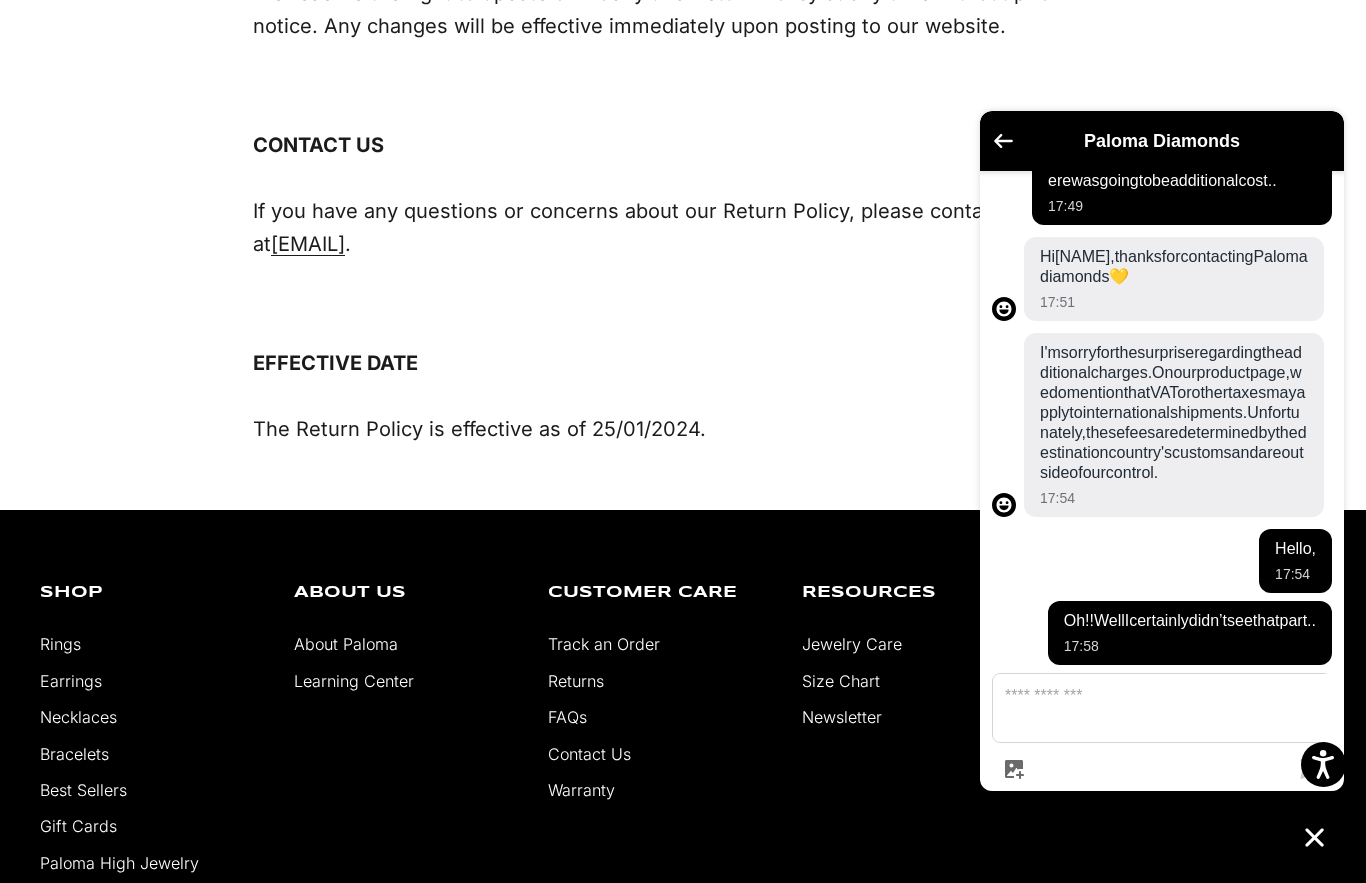 click on "Track an Order" at bounding box center (604, 644) 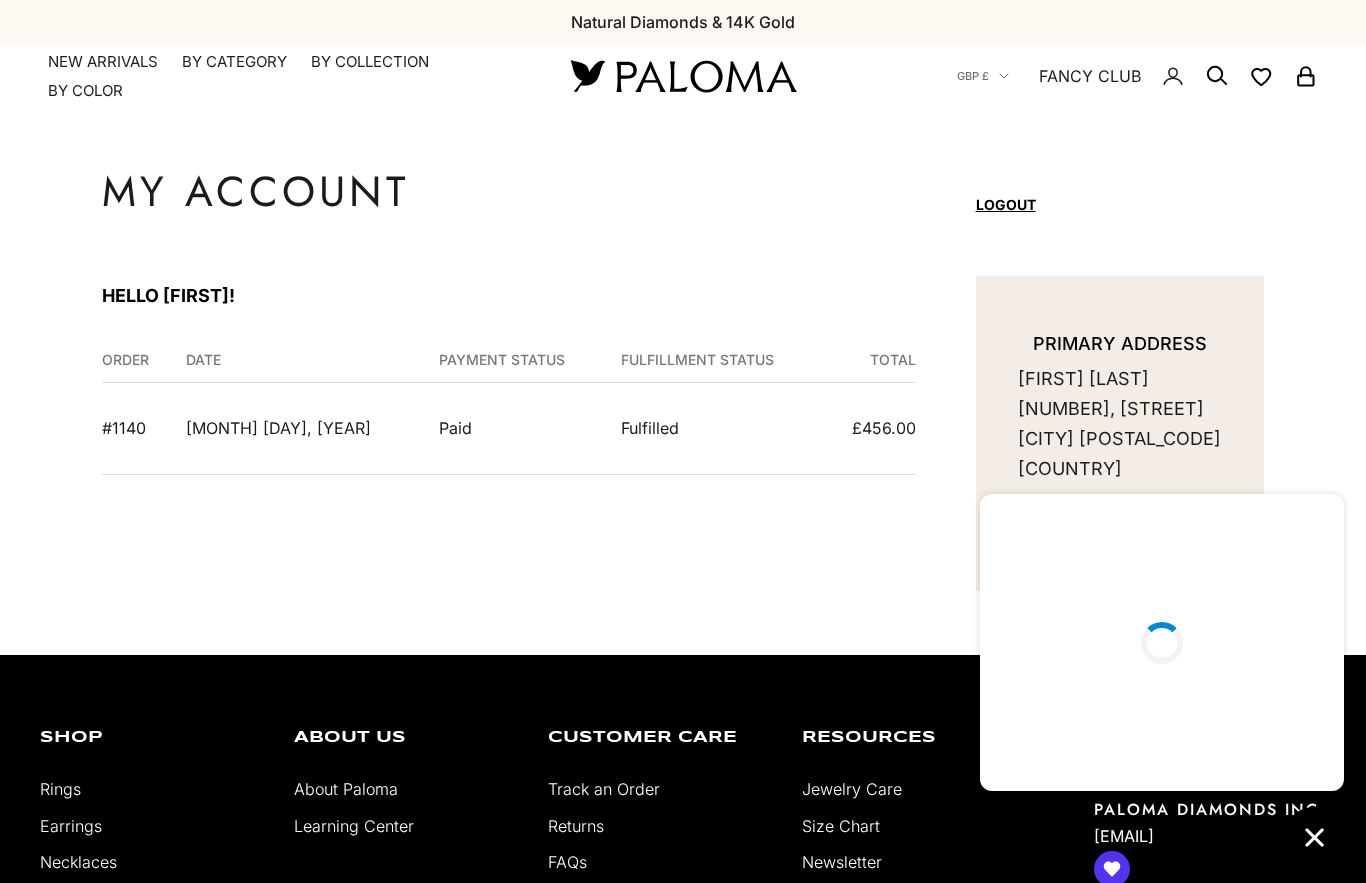 scroll, scrollTop: 0, scrollLeft: 0, axis: both 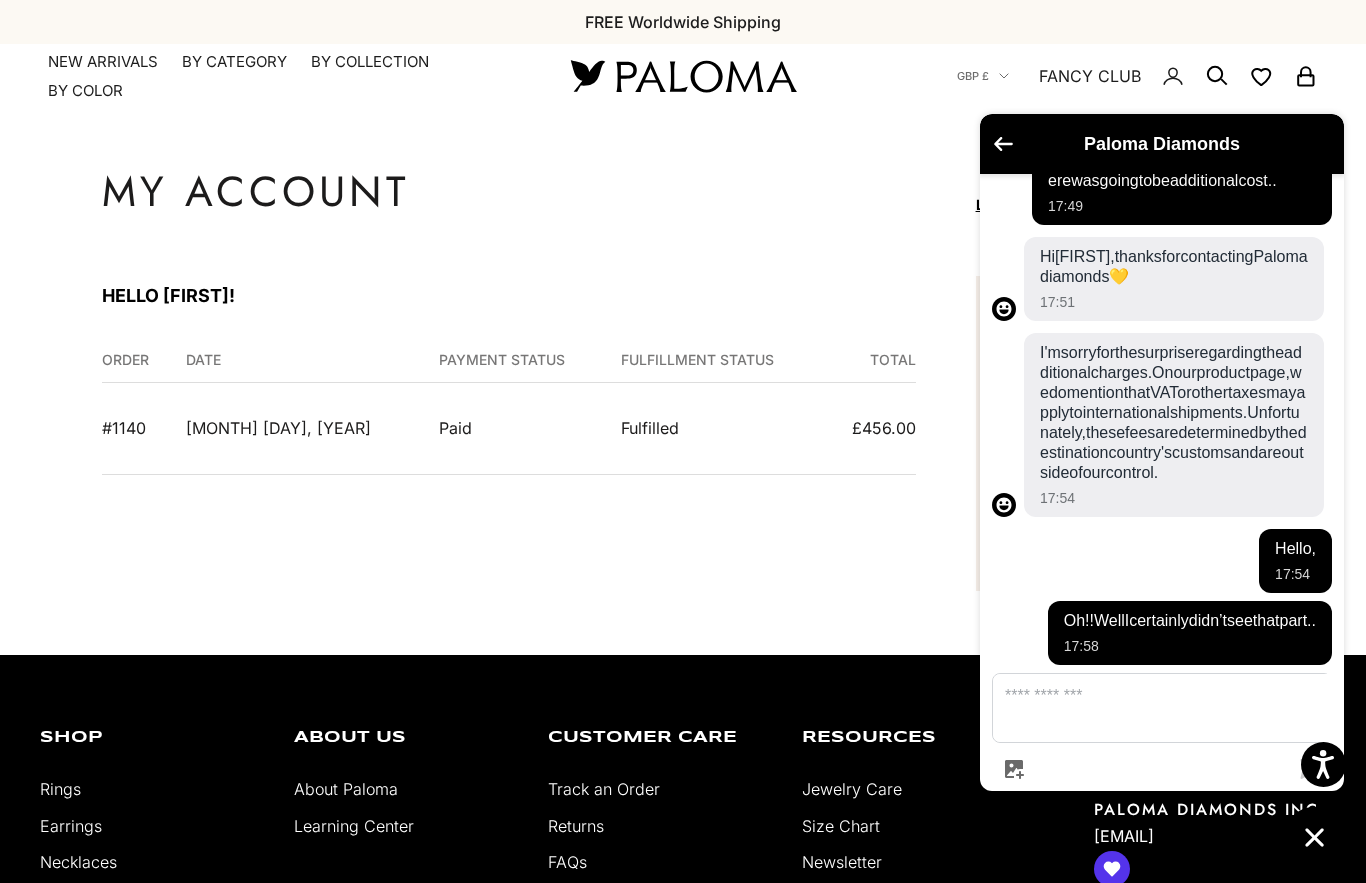 click on "Paloma Diamonds" at bounding box center (1162, 144) 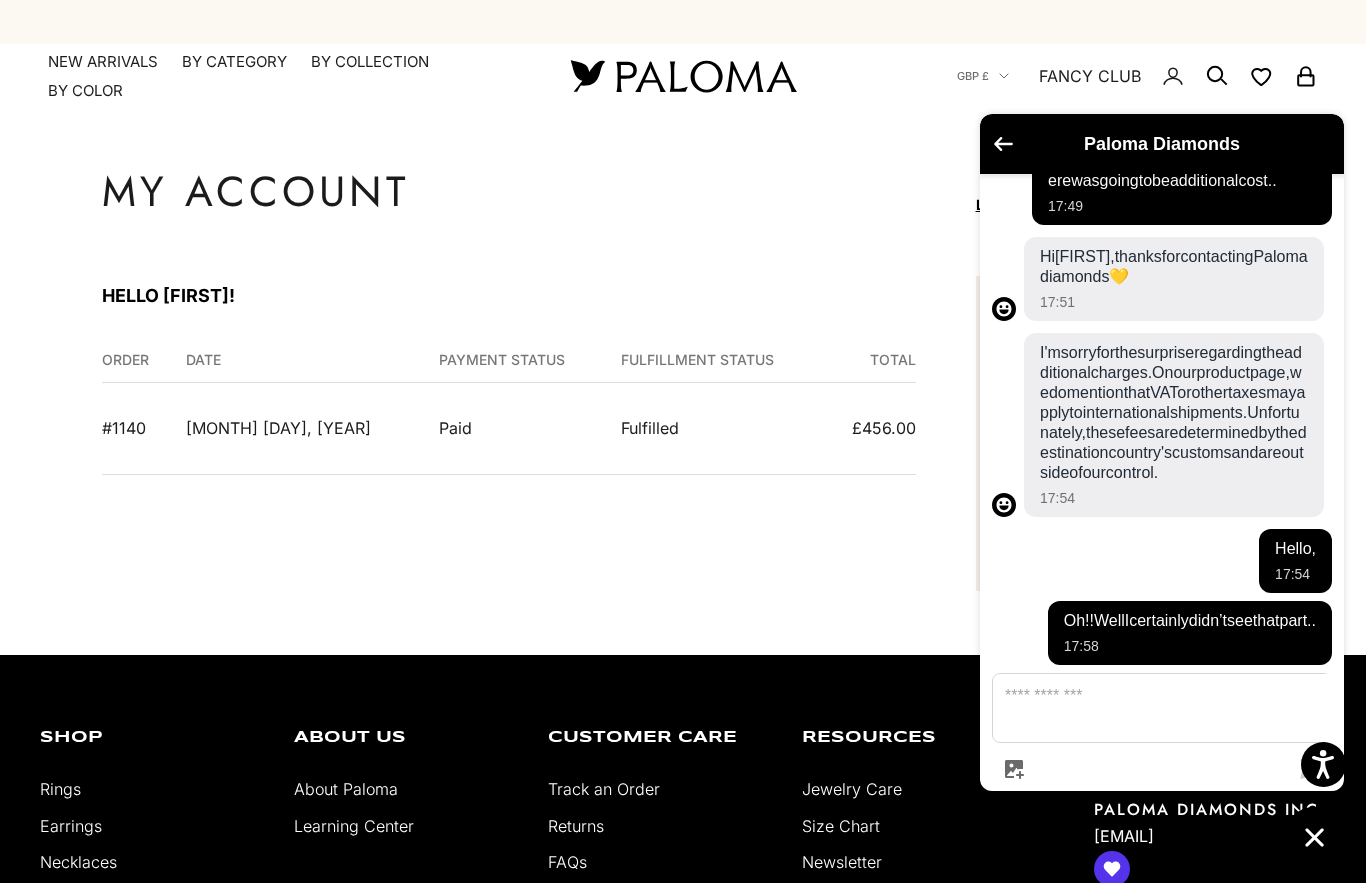 click 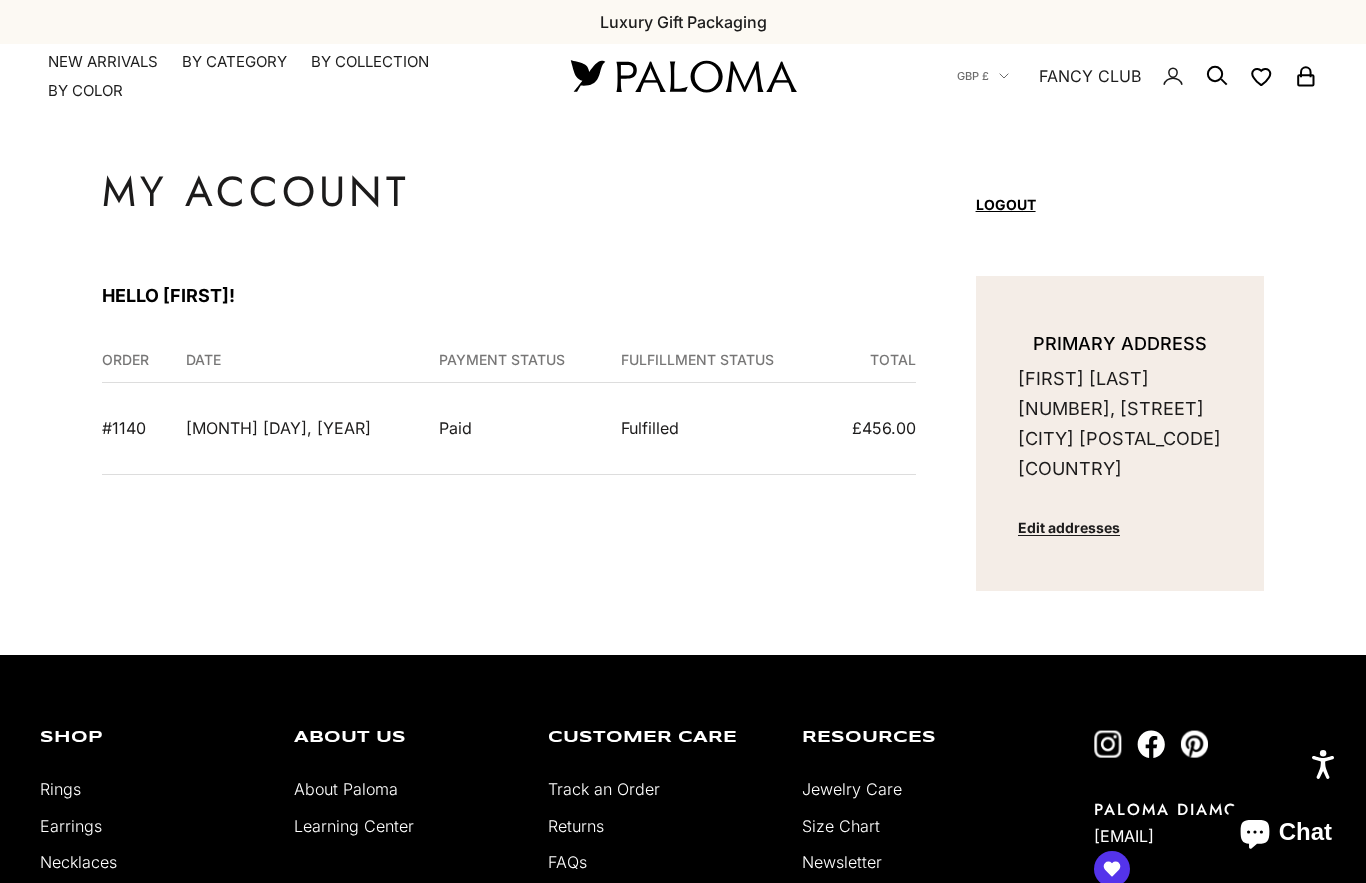 click on "Account" at bounding box center [0, 0] 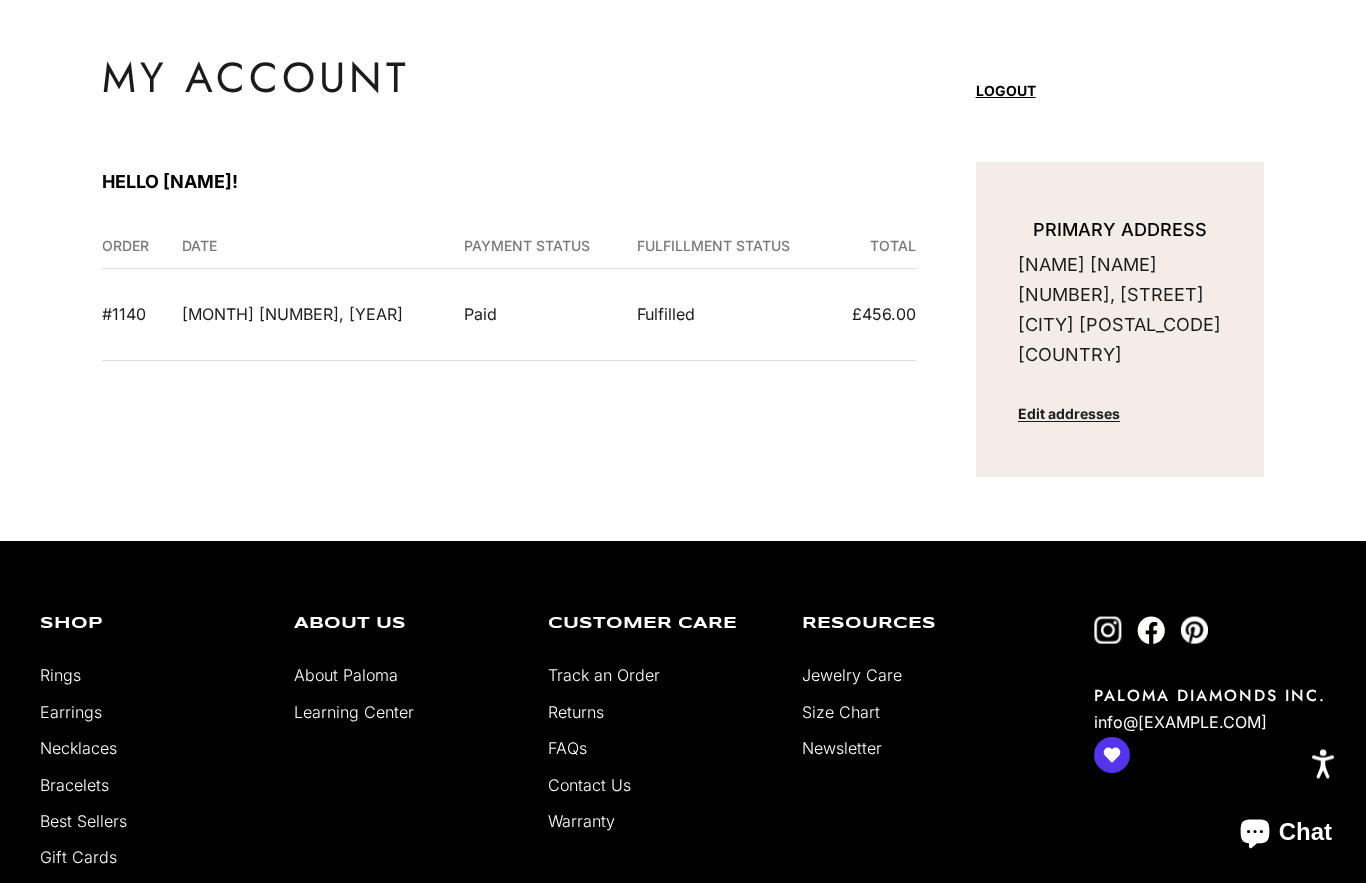 scroll, scrollTop: 4, scrollLeft: 0, axis: vertical 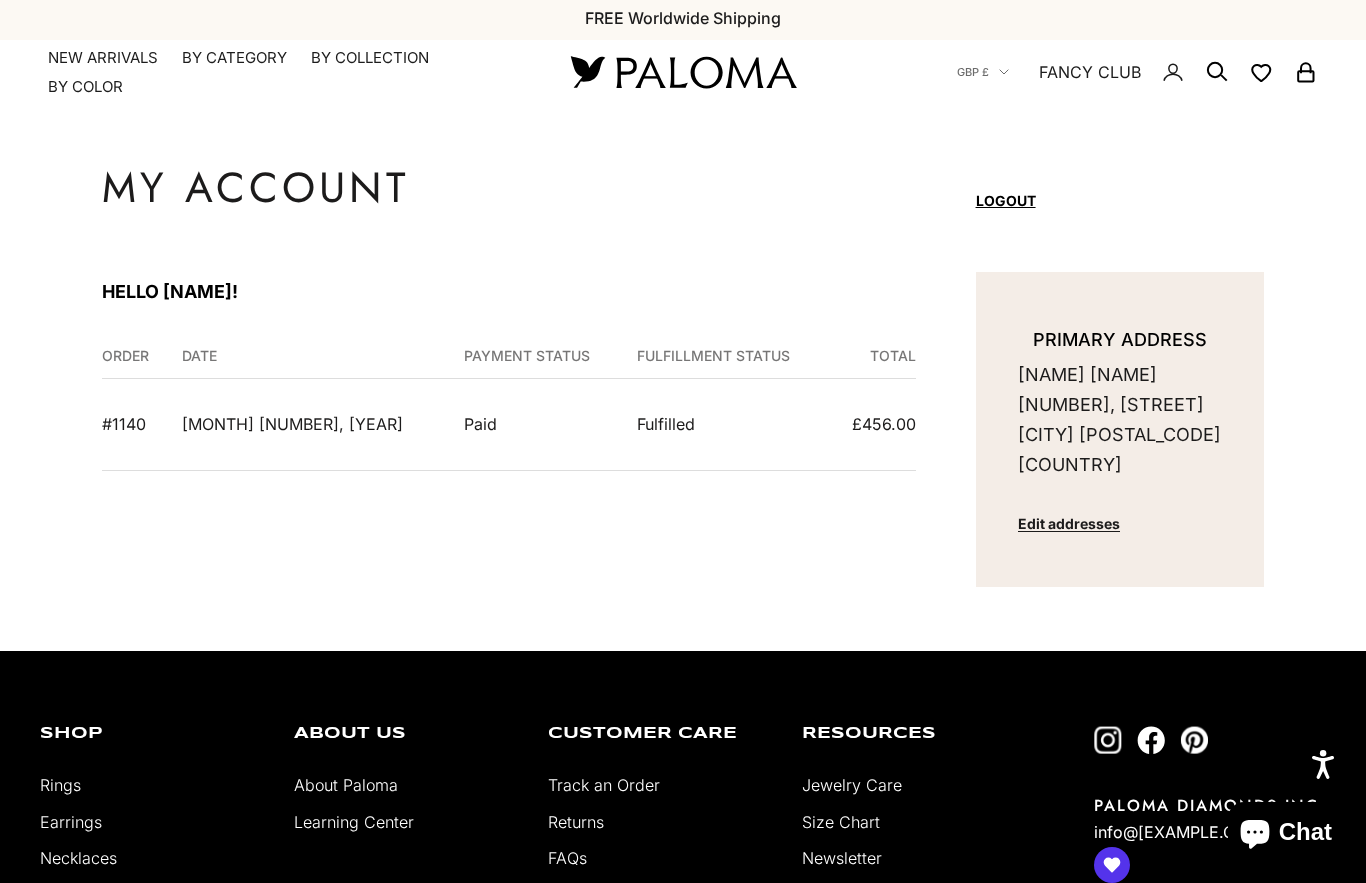click on "[MONTH] [NUMBER], [YEAR]" at bounding box center (311, 424) 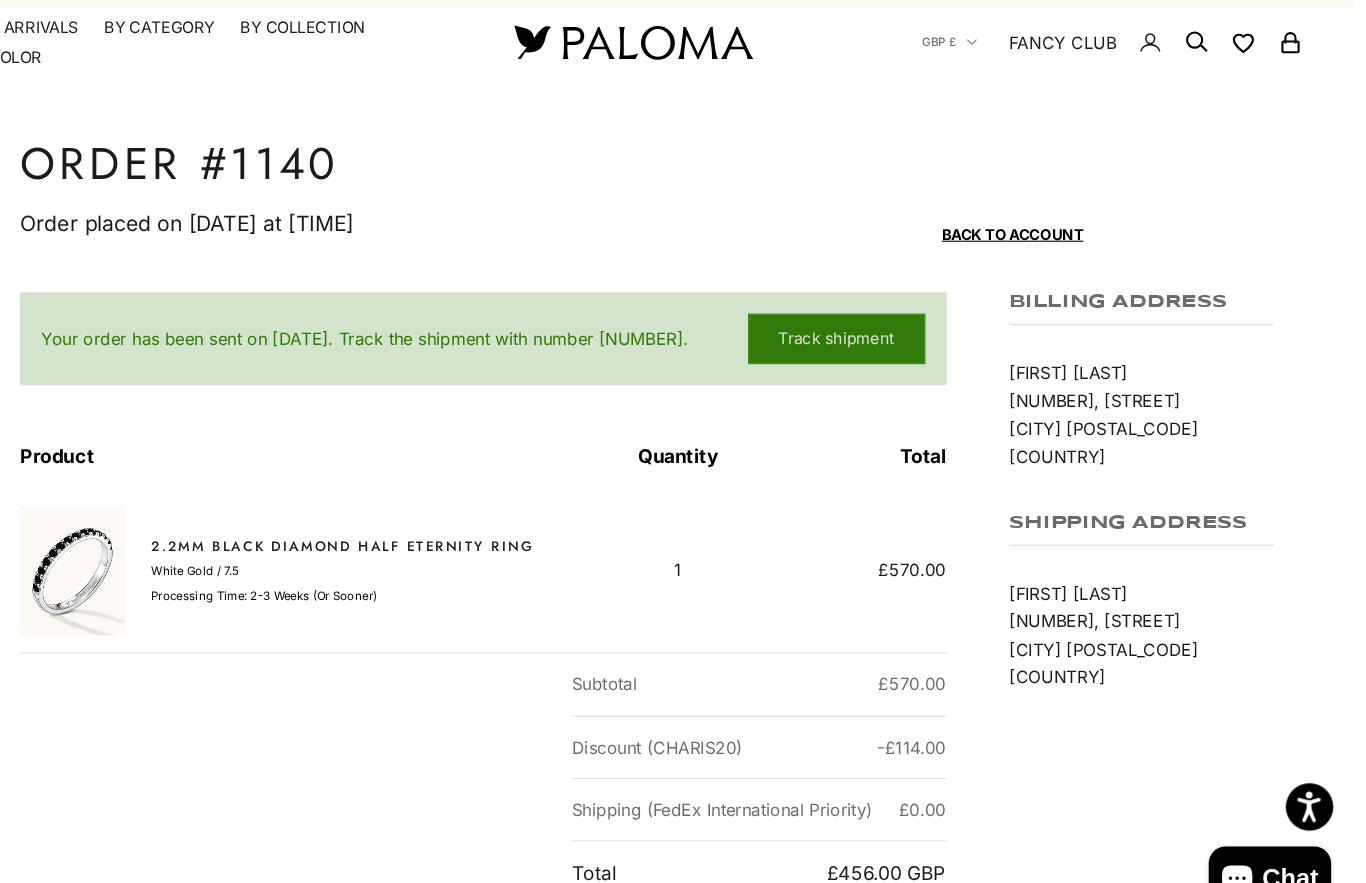 scroll, scrollTop: 0, scrollLeft: 0, axis: both 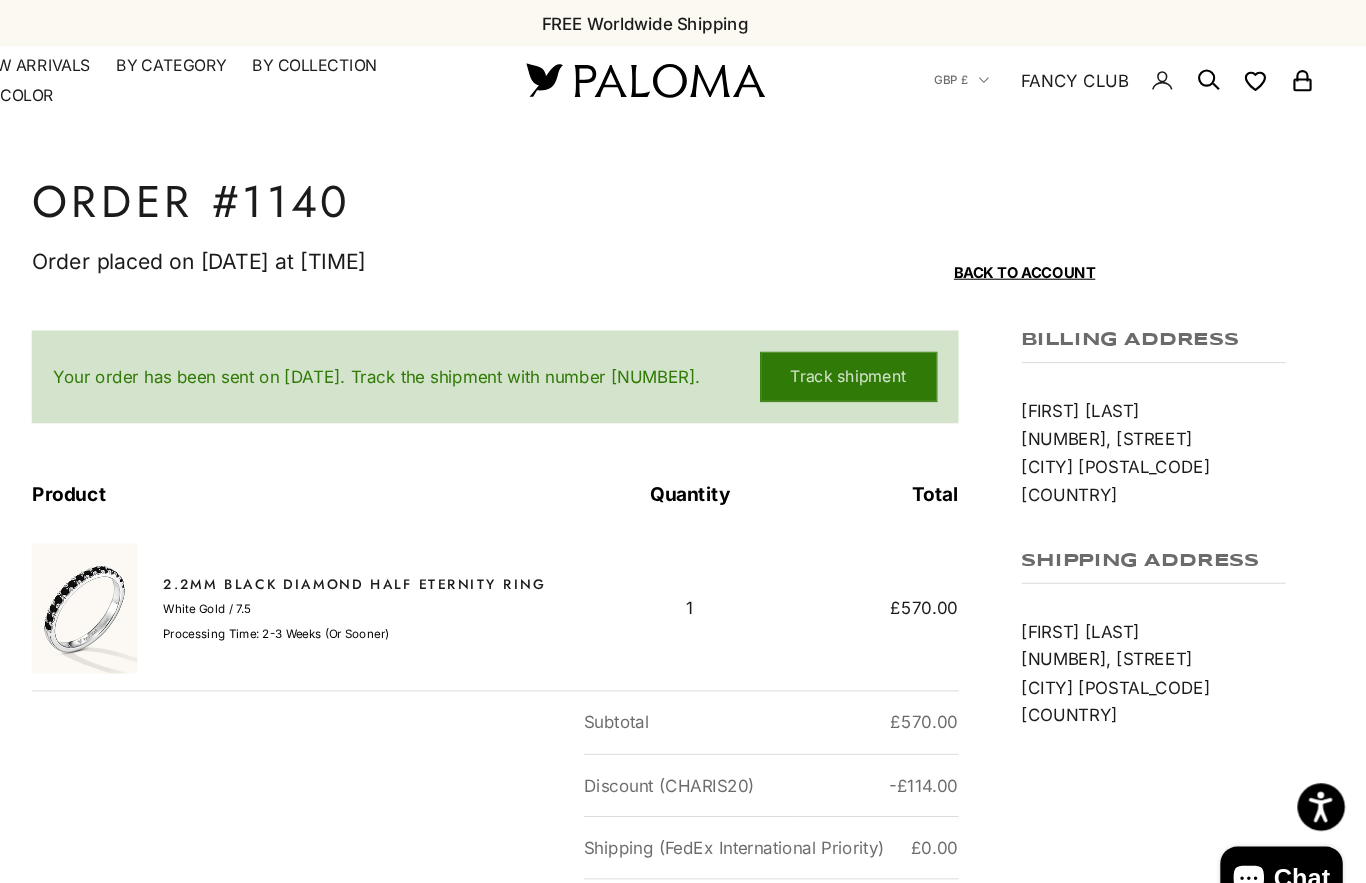 click on "Track shipment" at bounding box center [876, 357] 